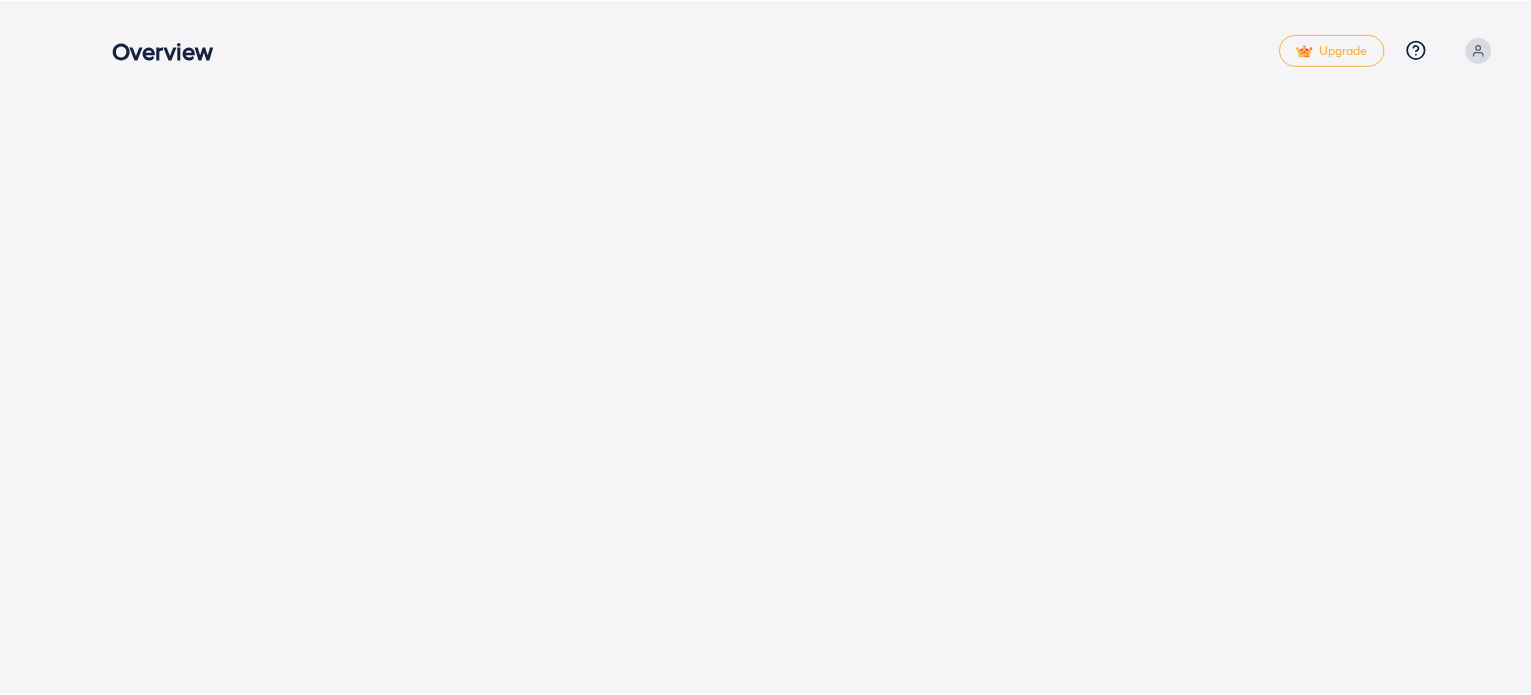 scroll, scrollTop: 0, scrollLeft: 0, axis: both 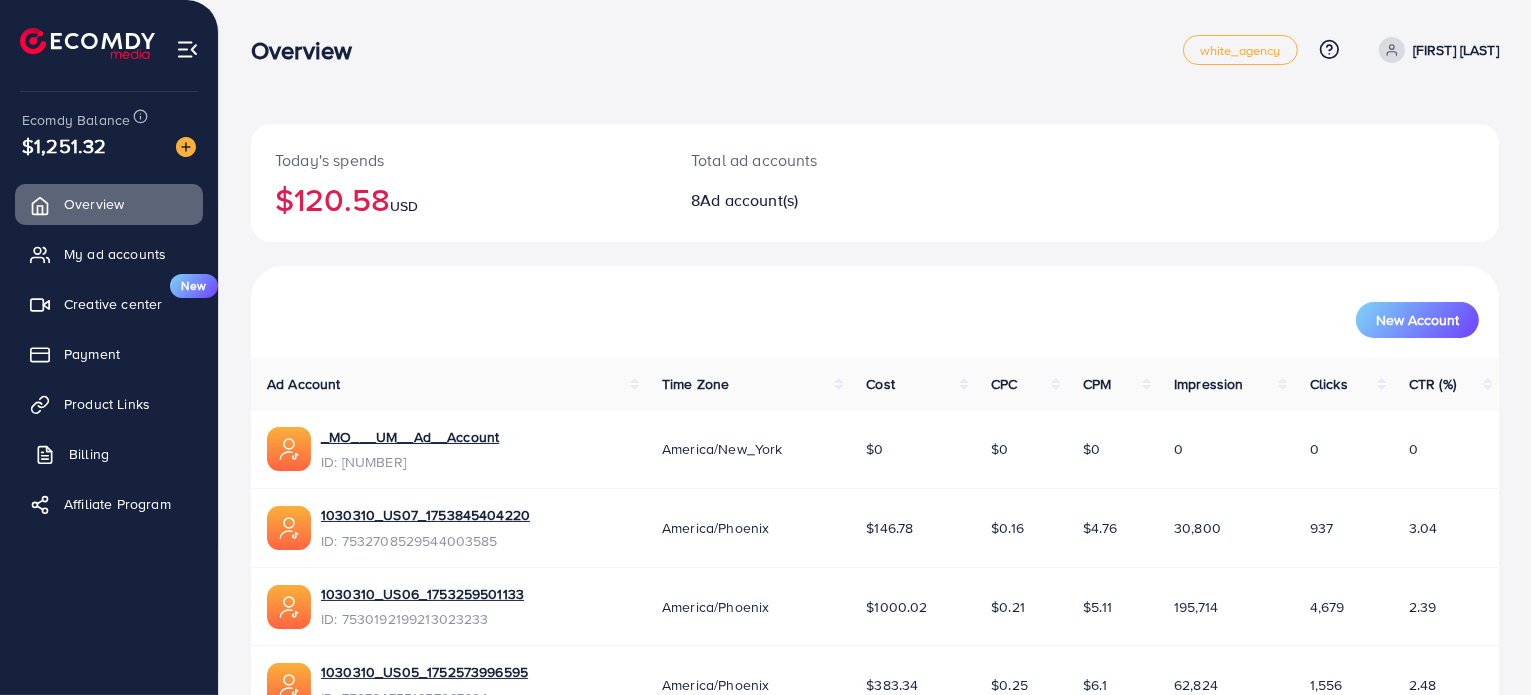 click on "Billing" at bounding box center [89, 454] 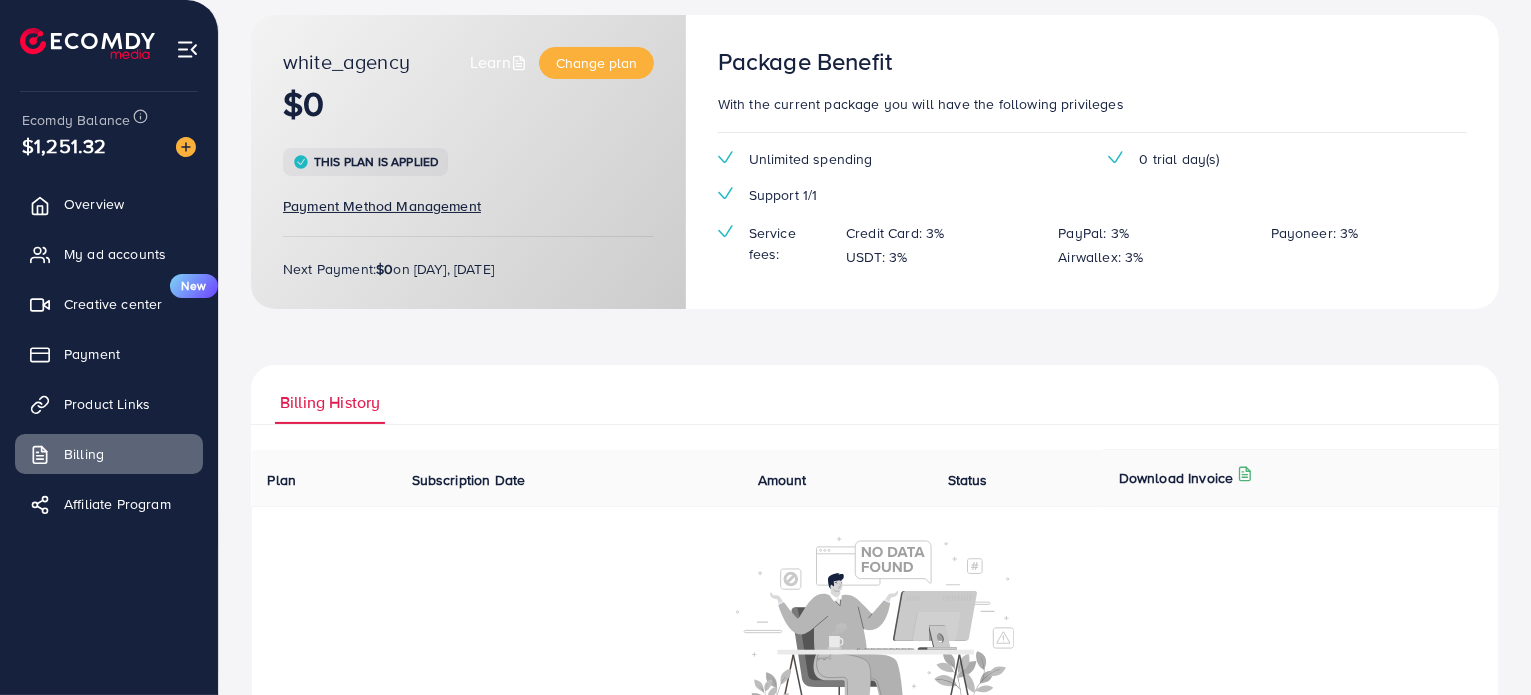 scroll, scrollTop: 205, scrollLeft: 0, axis: vertical 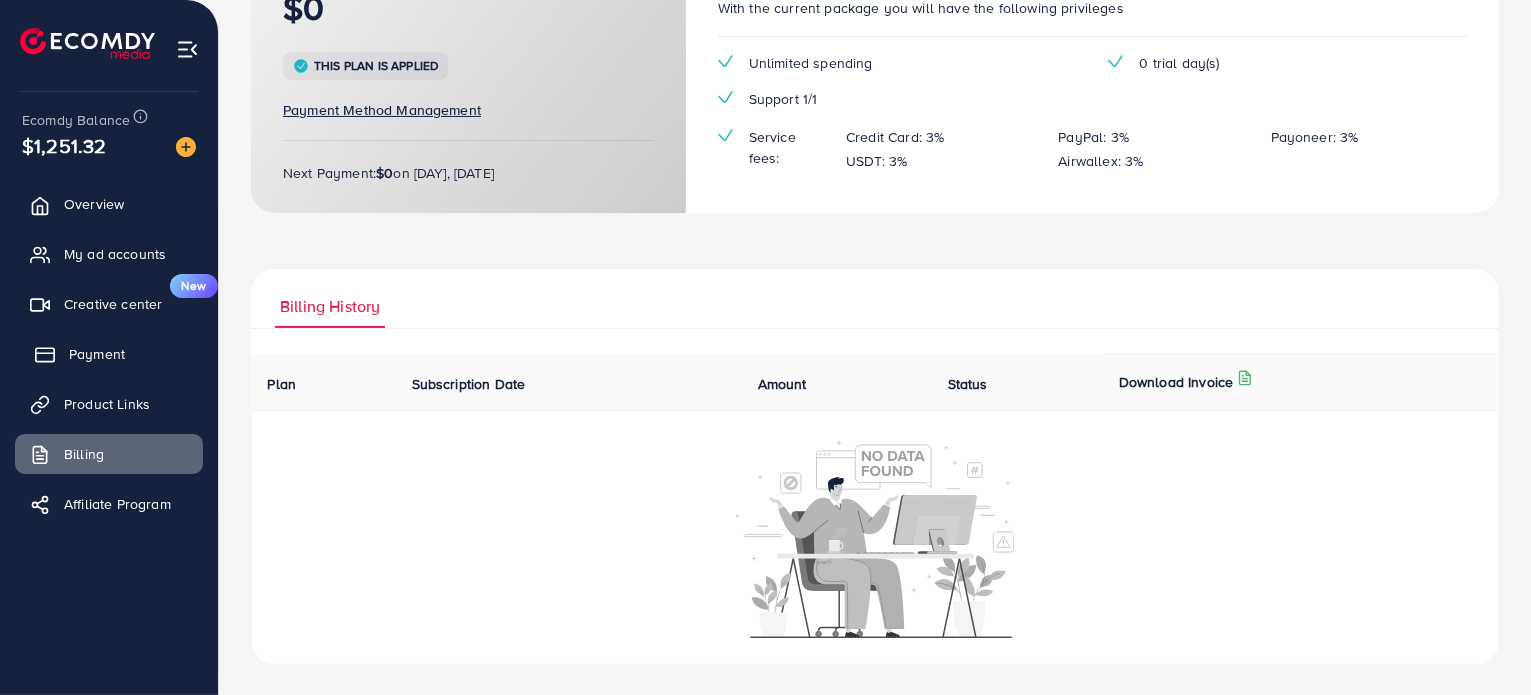 click on "Payment" at bounding box center (97, 354) 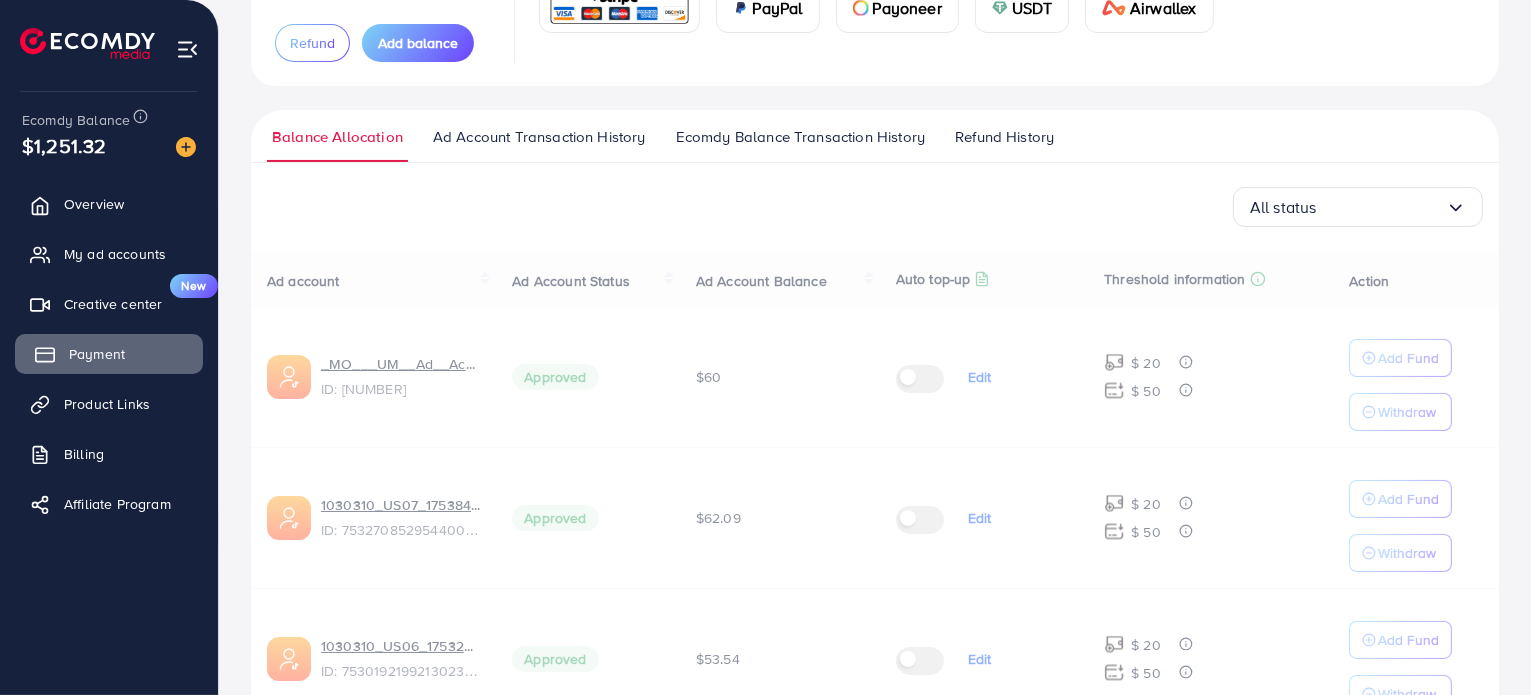 scroll, scrollTop: 0, scrollLeft: 0, axis: both 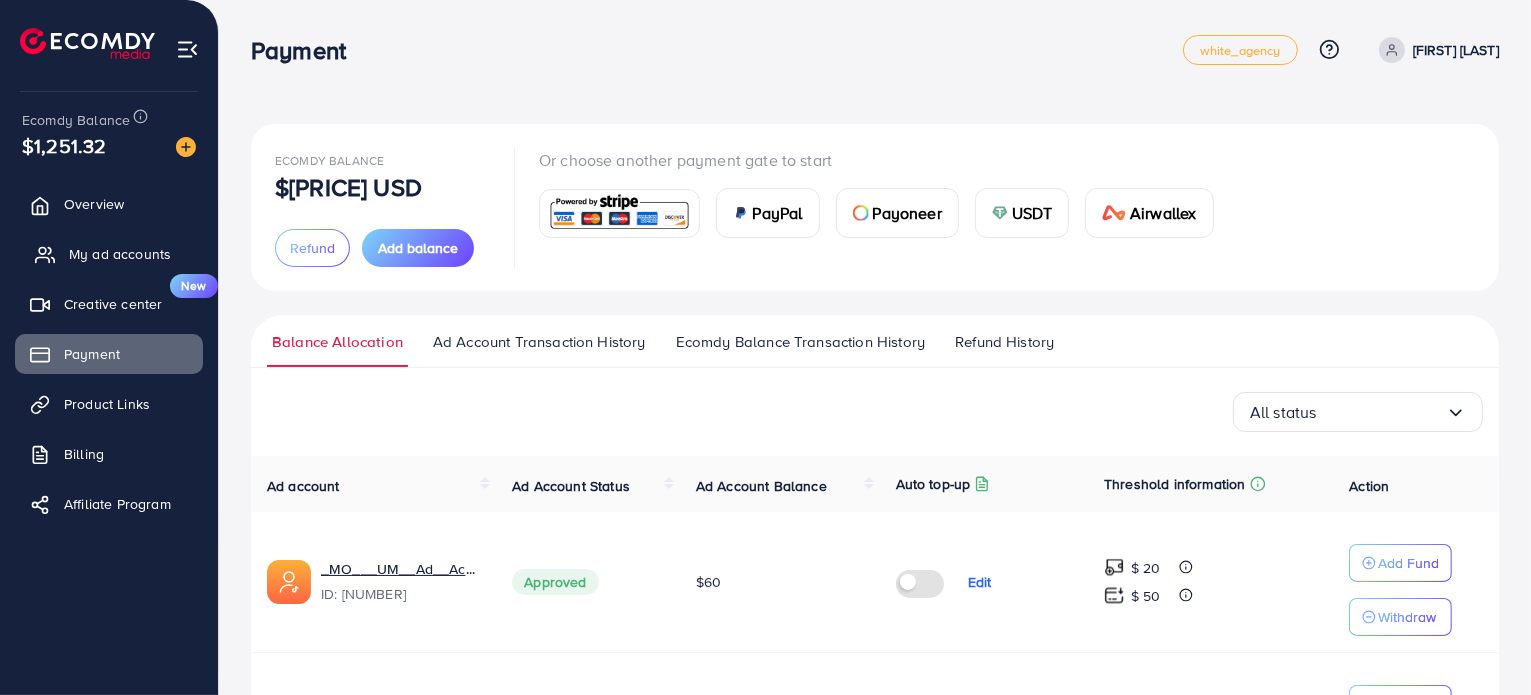 click on "My ad accounts" at bounding box center [120, 254] 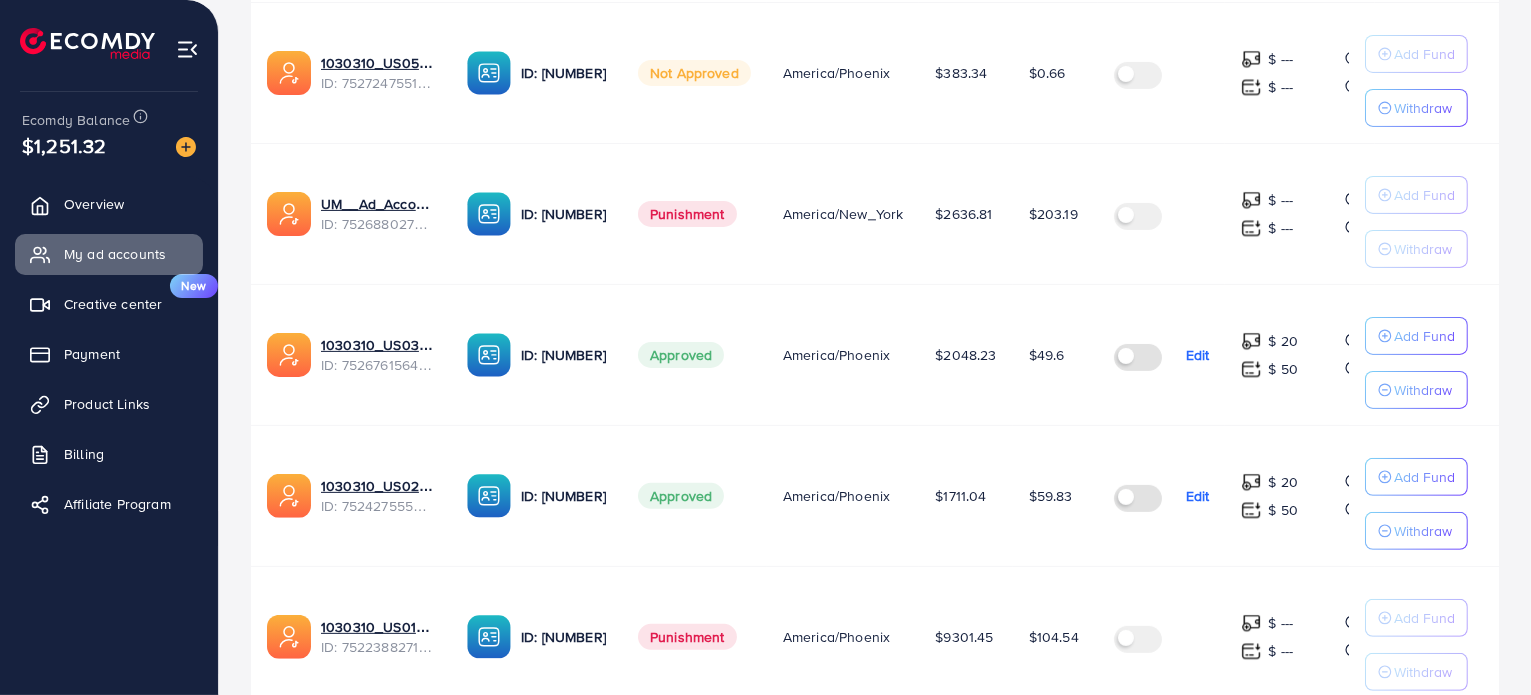 scroll, scrollTop: 1052, scrollLeft: 0, axis: vertical 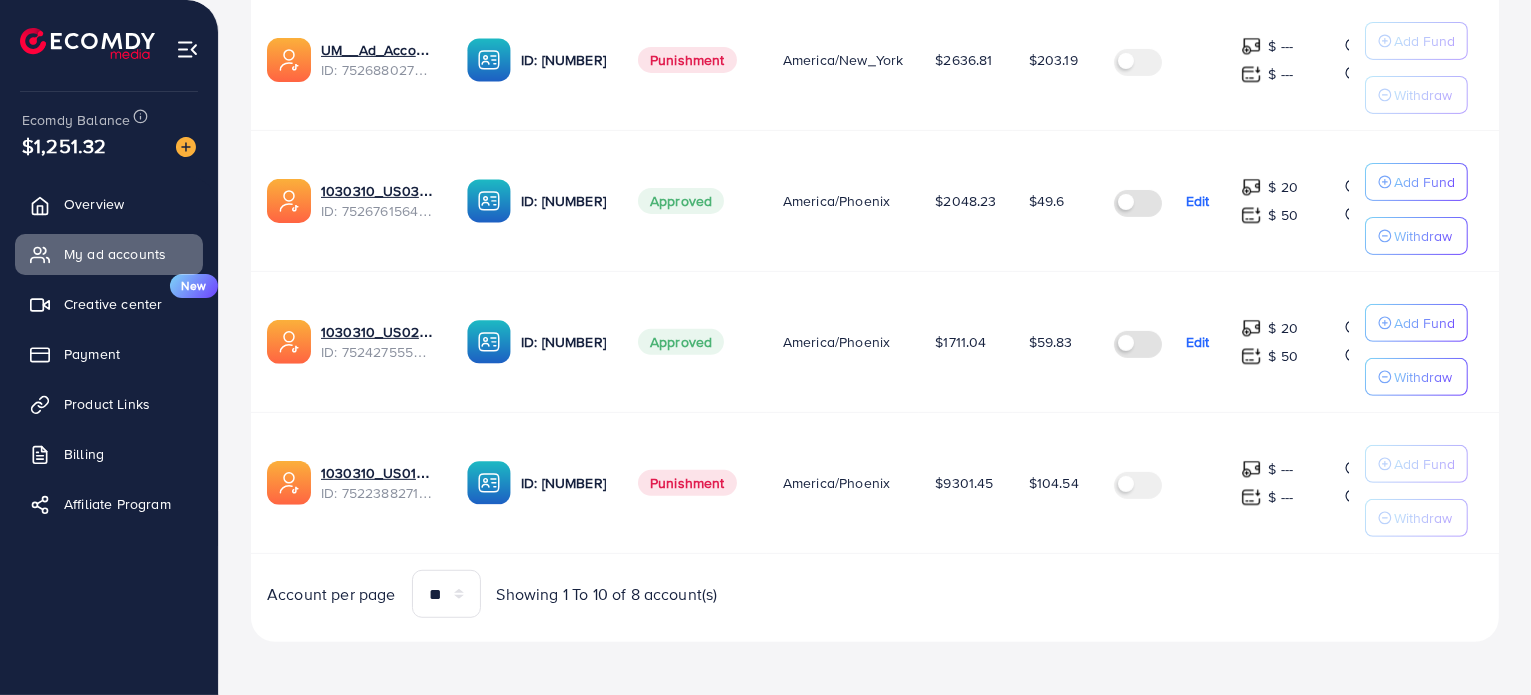 click at bounding box center (187, 49) 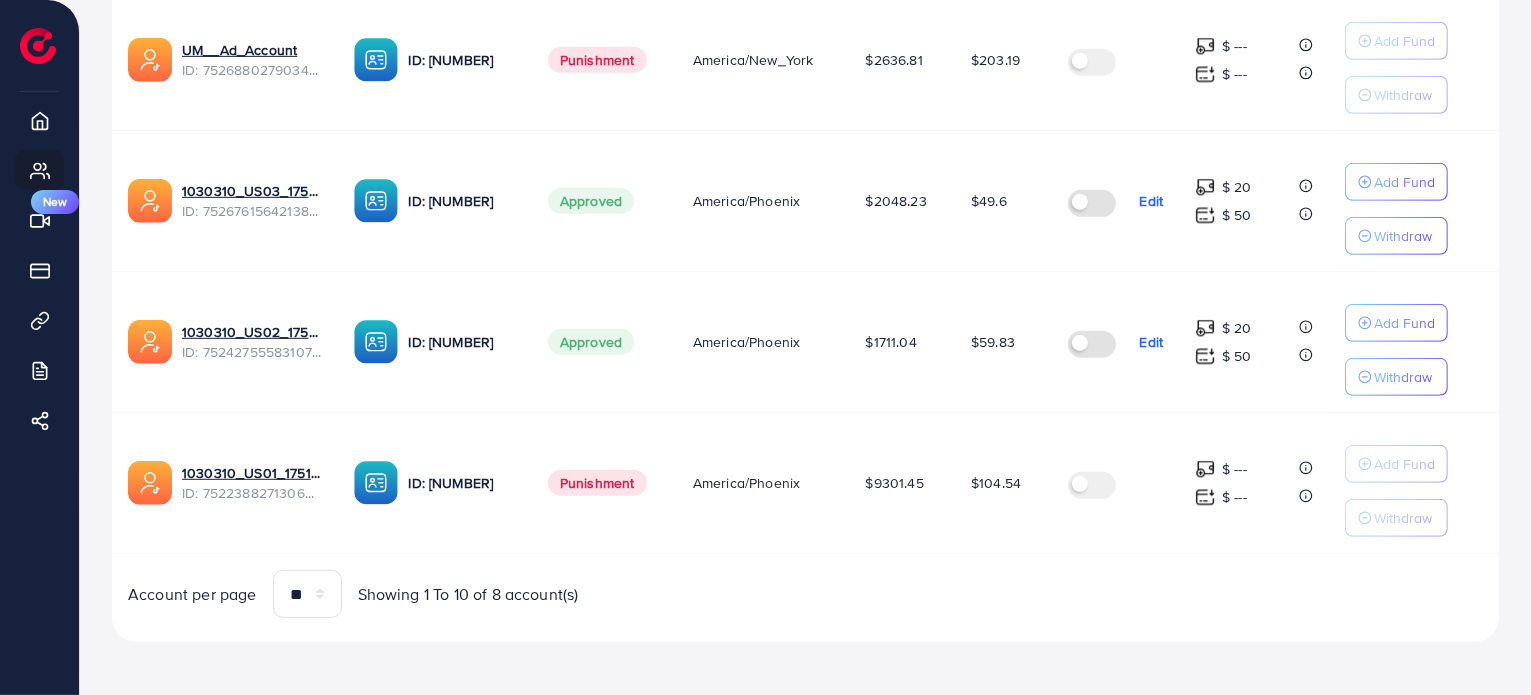scroll, scrollTop: 1047, scrollLeft: 0, axis: vertical 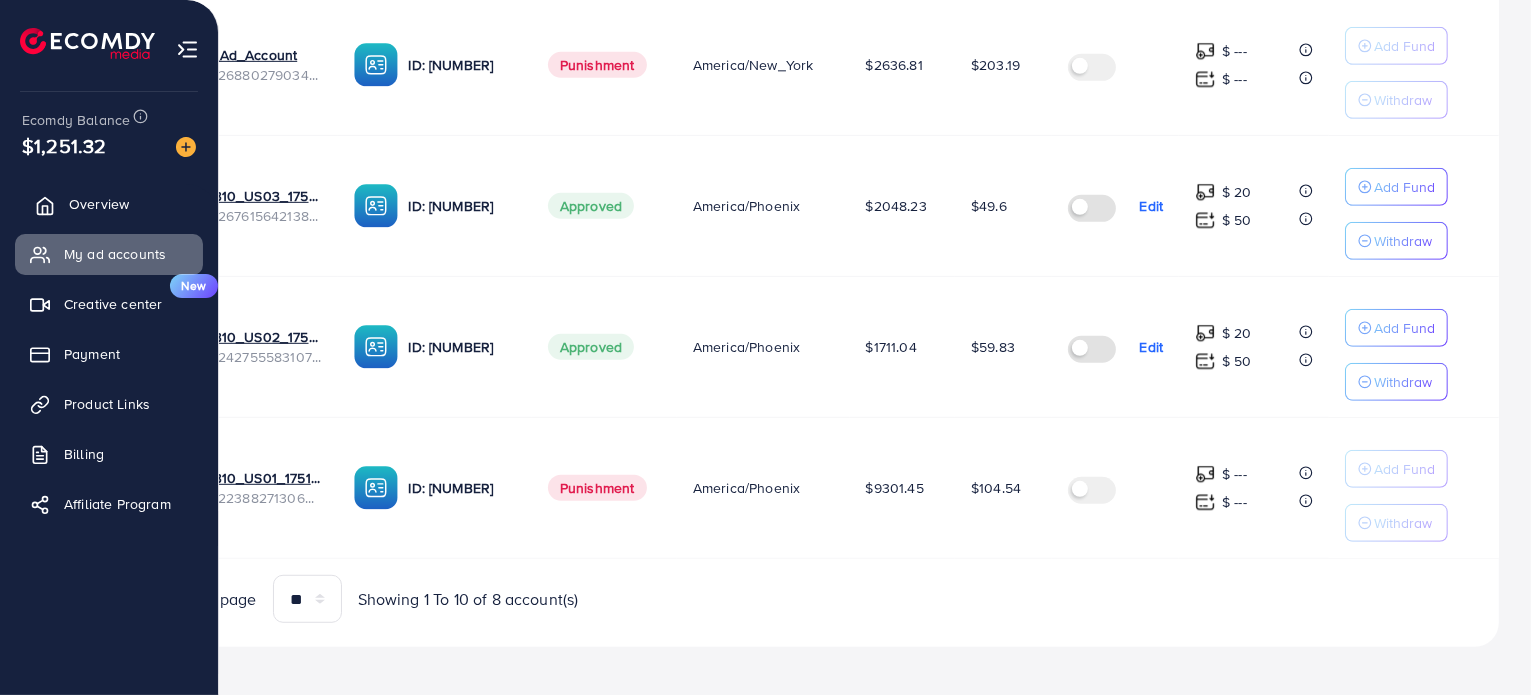 click on "Overview" at bounding box center (99, 204) 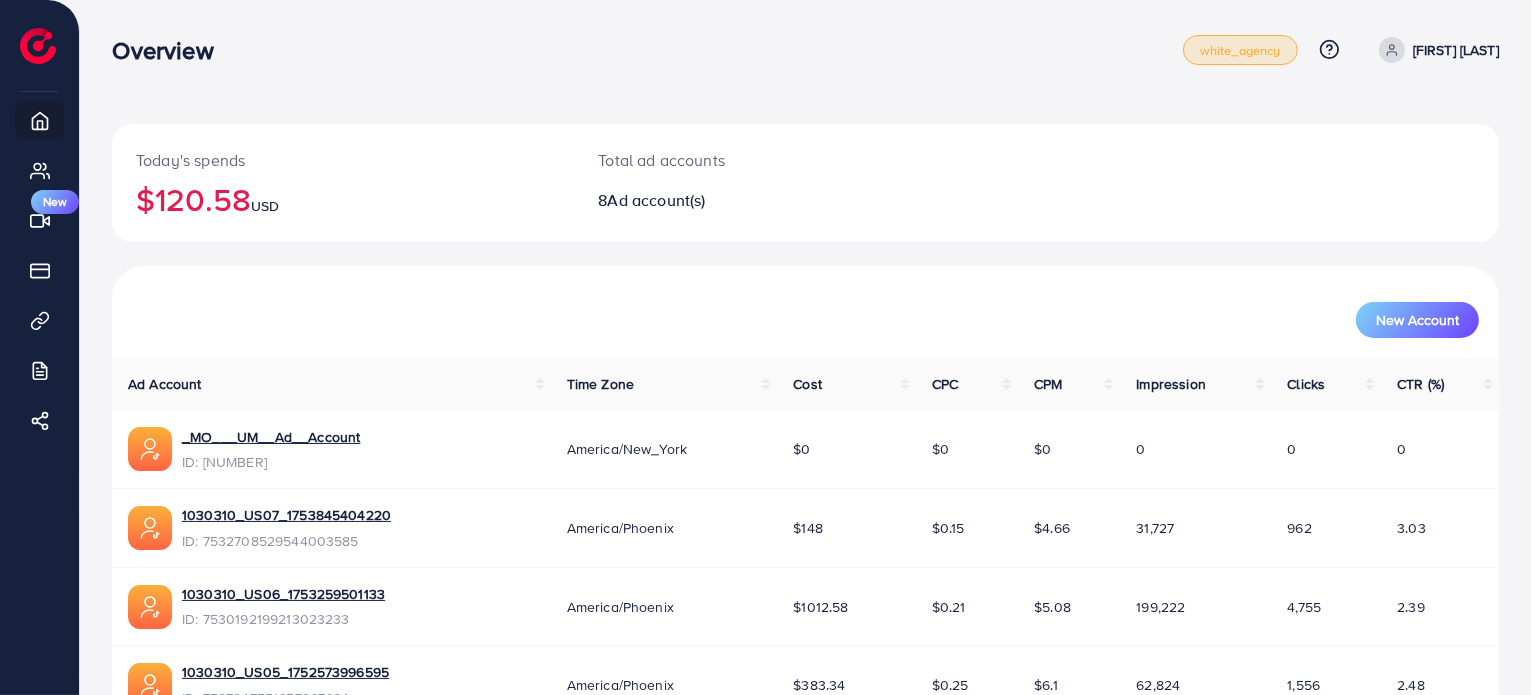 click on "white_agency" at bounding box center (1240, 50) 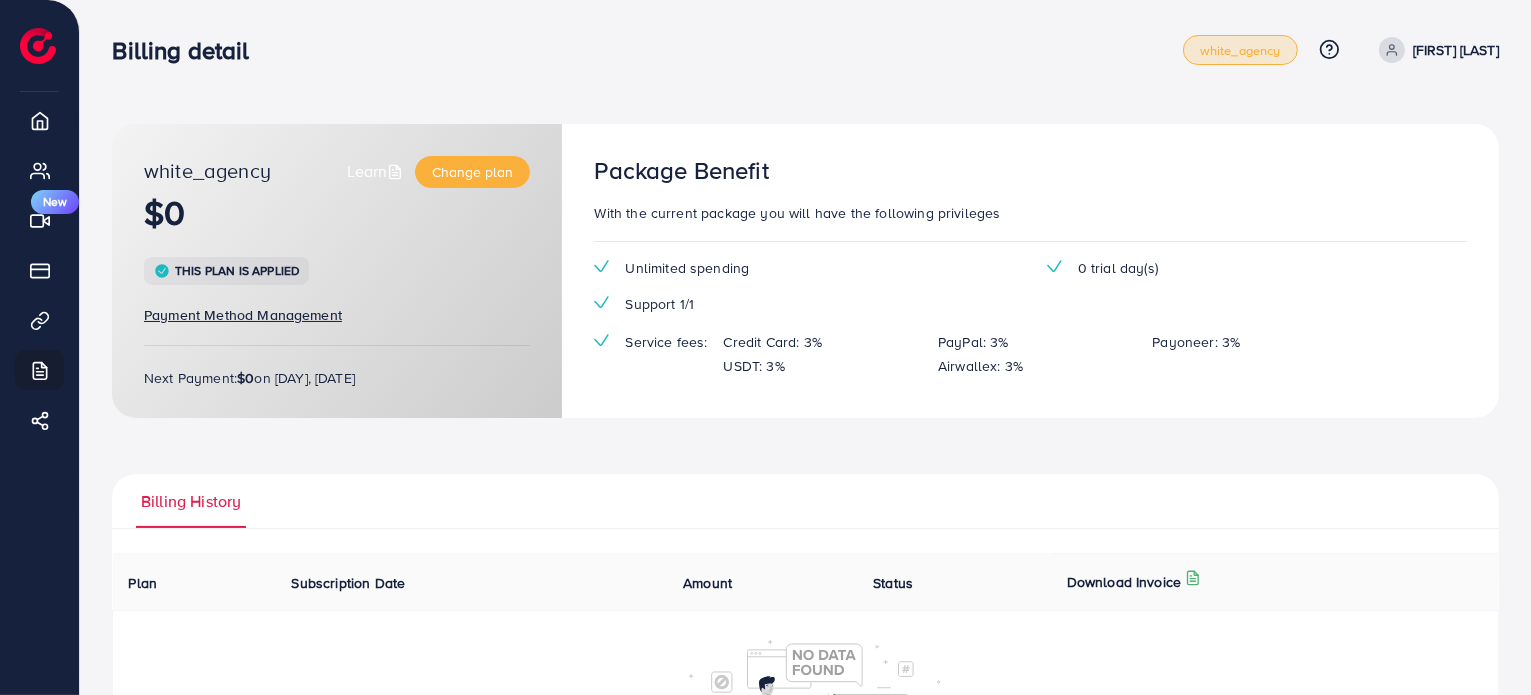 click on "[FIRST] [LAST]" at bounding box center [1456, 50] 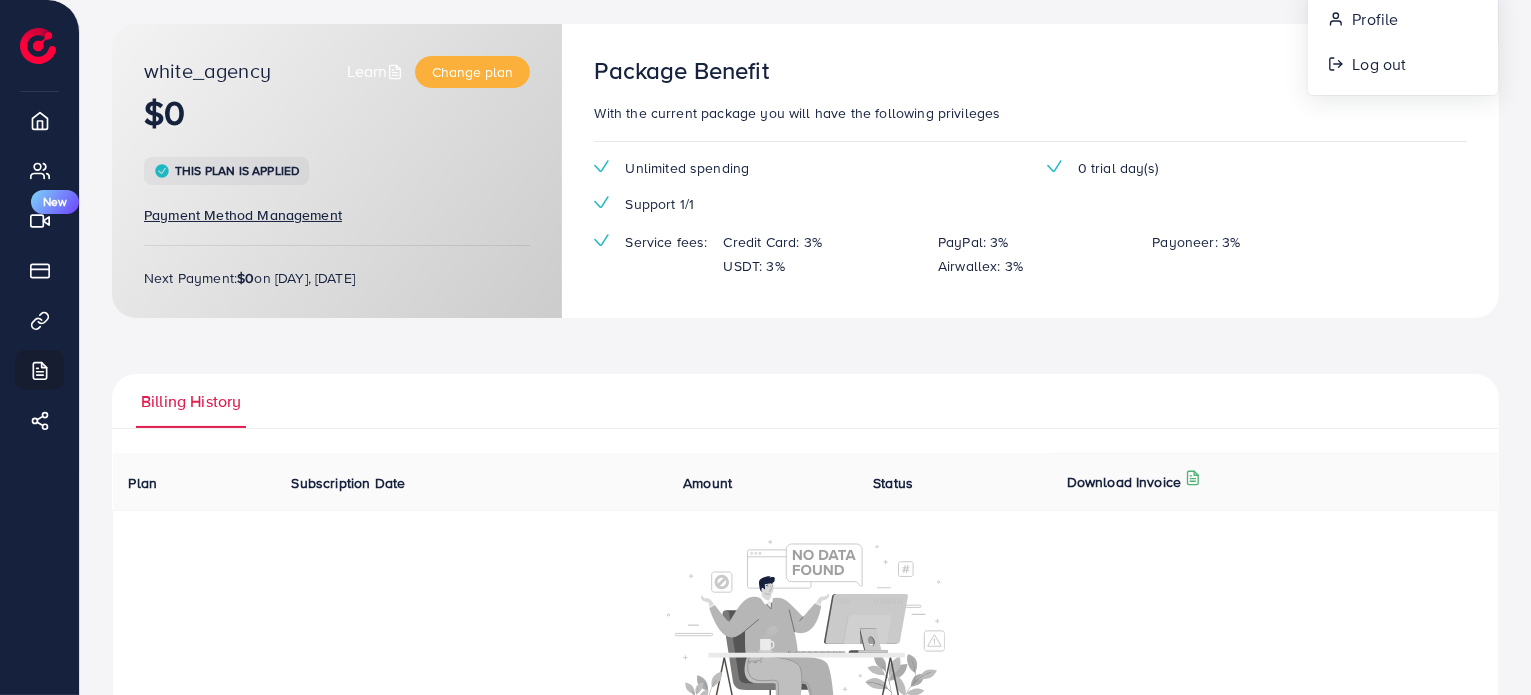 scroll, scrollTop: 0, scrollLeft: 0, axis: both 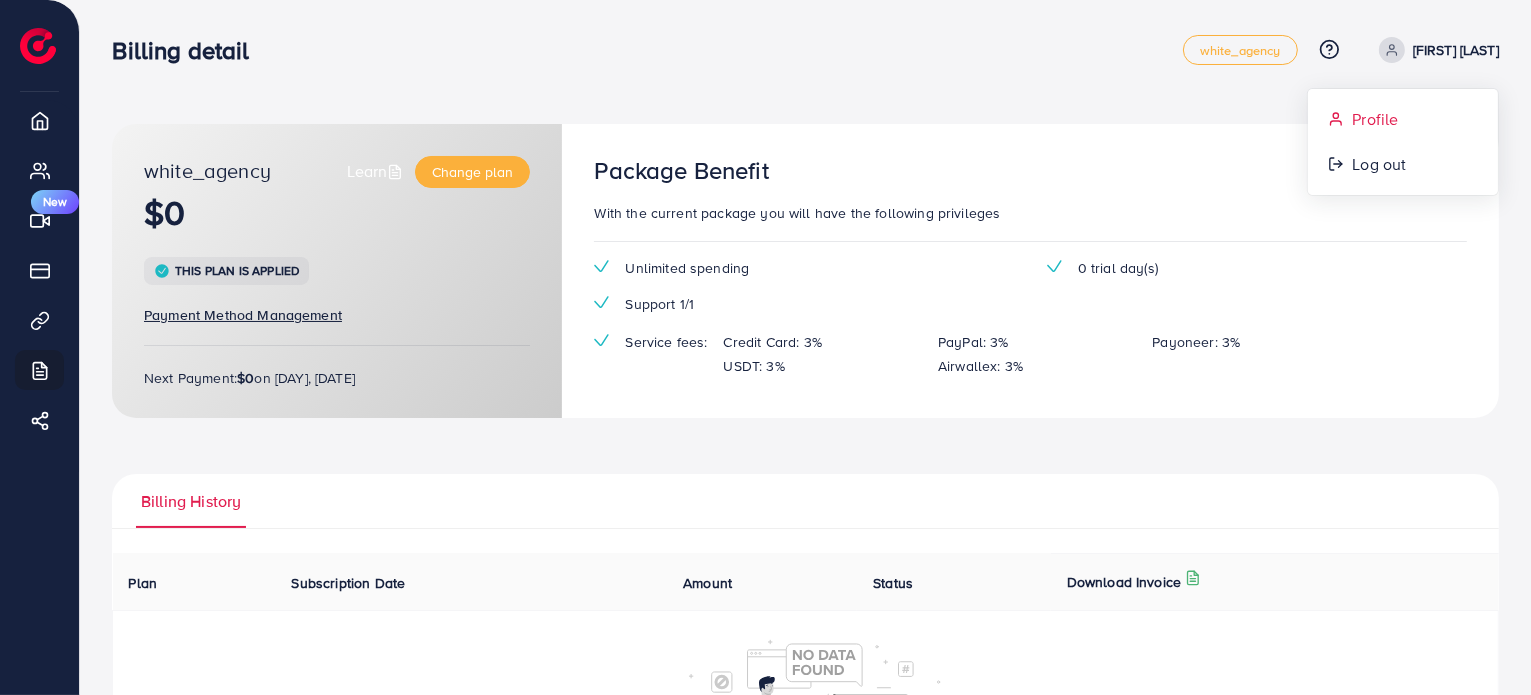 click on "Profile" at bounding box center (1403, 119) 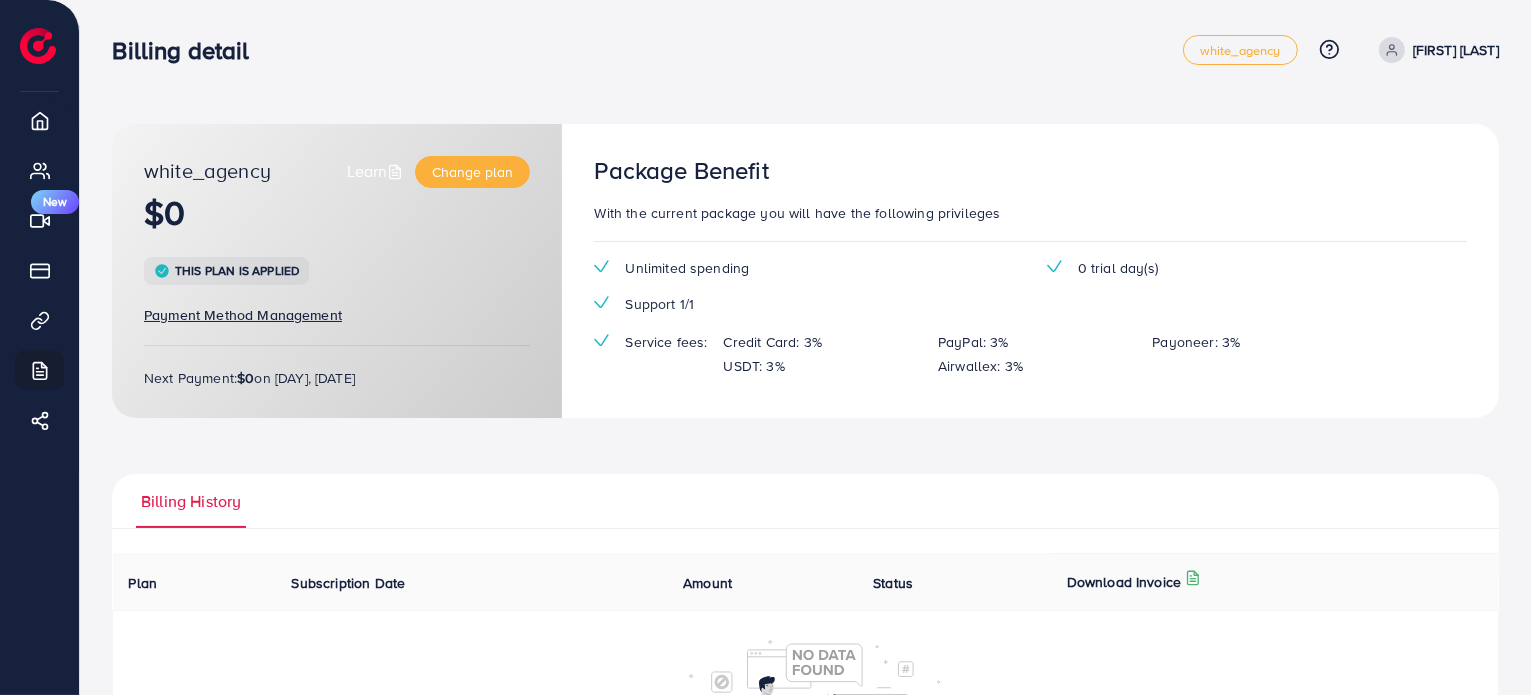 select on "*******" 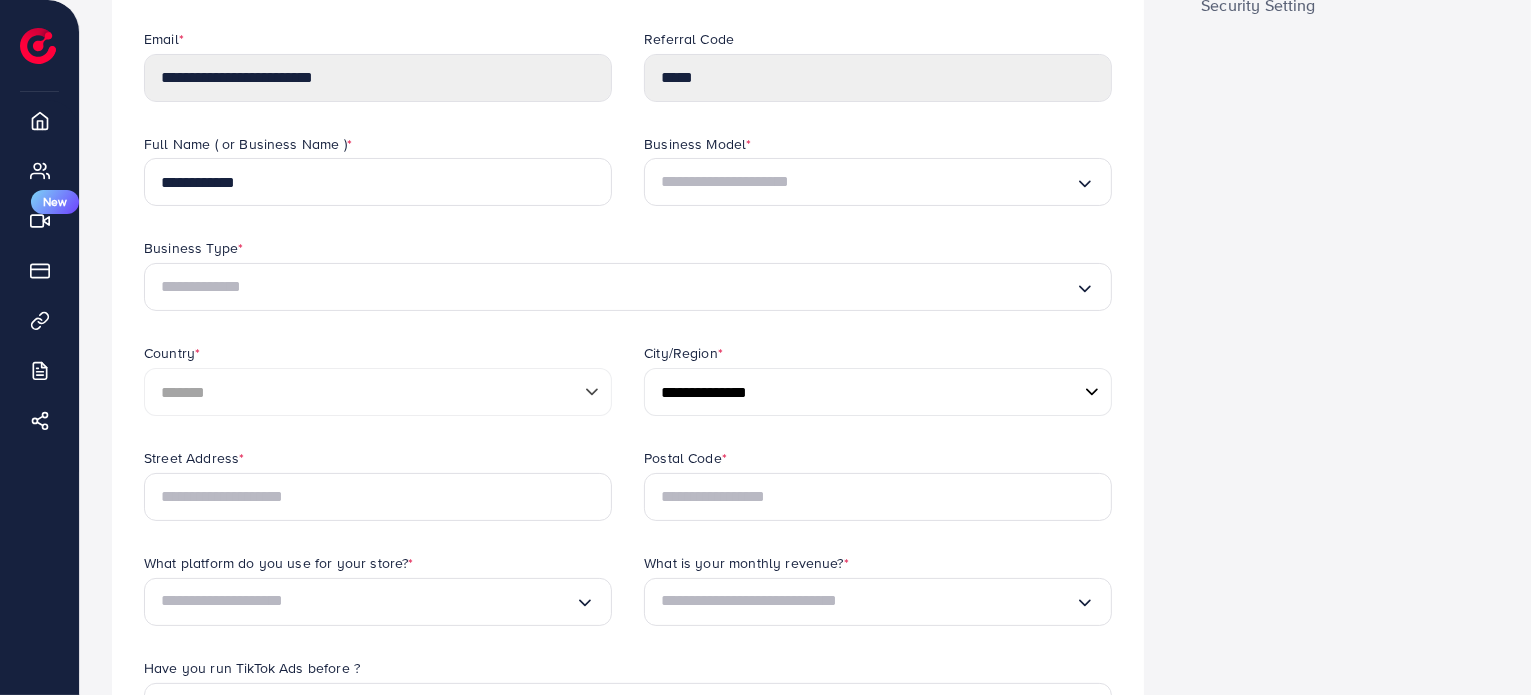 scroll, scrollTop: 0, scrollLeft: 0, axis: both 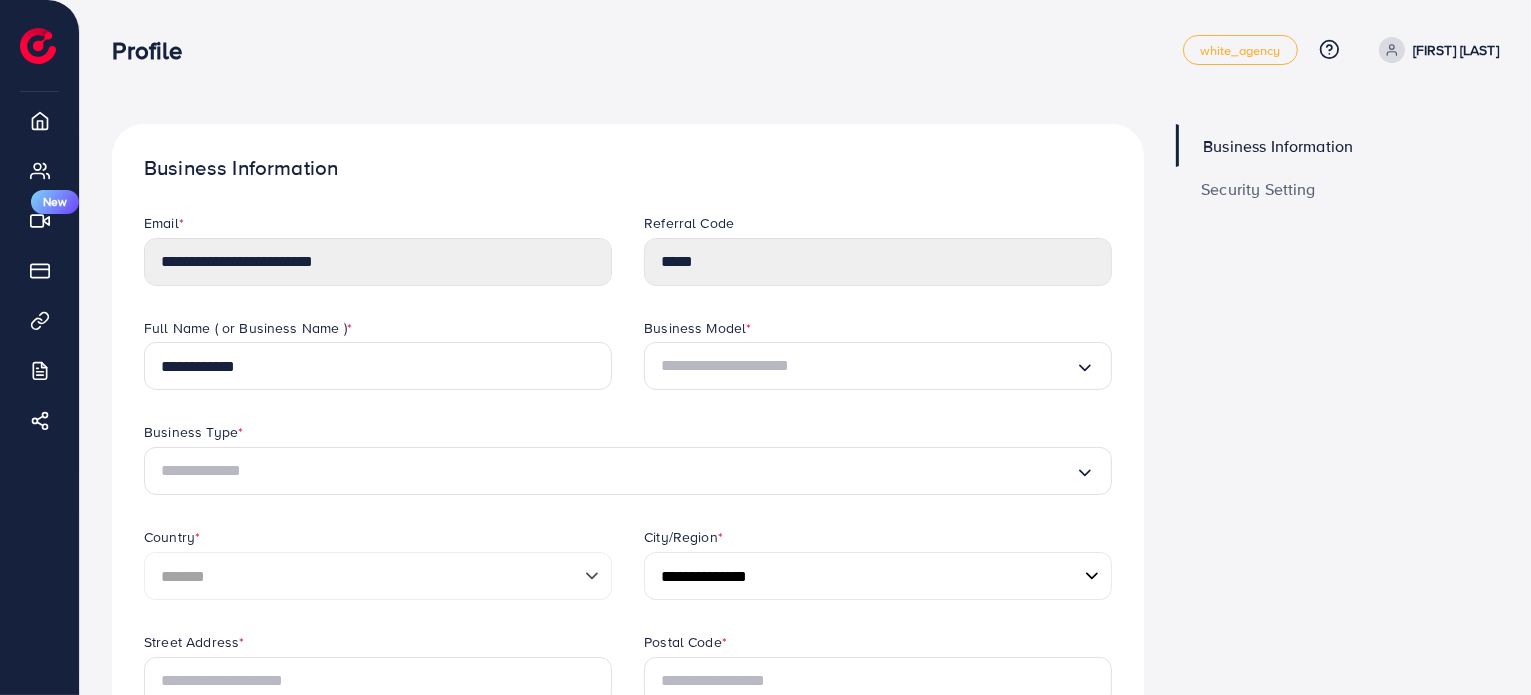 click on "Security Setting" at bounding box center [1258, 189] 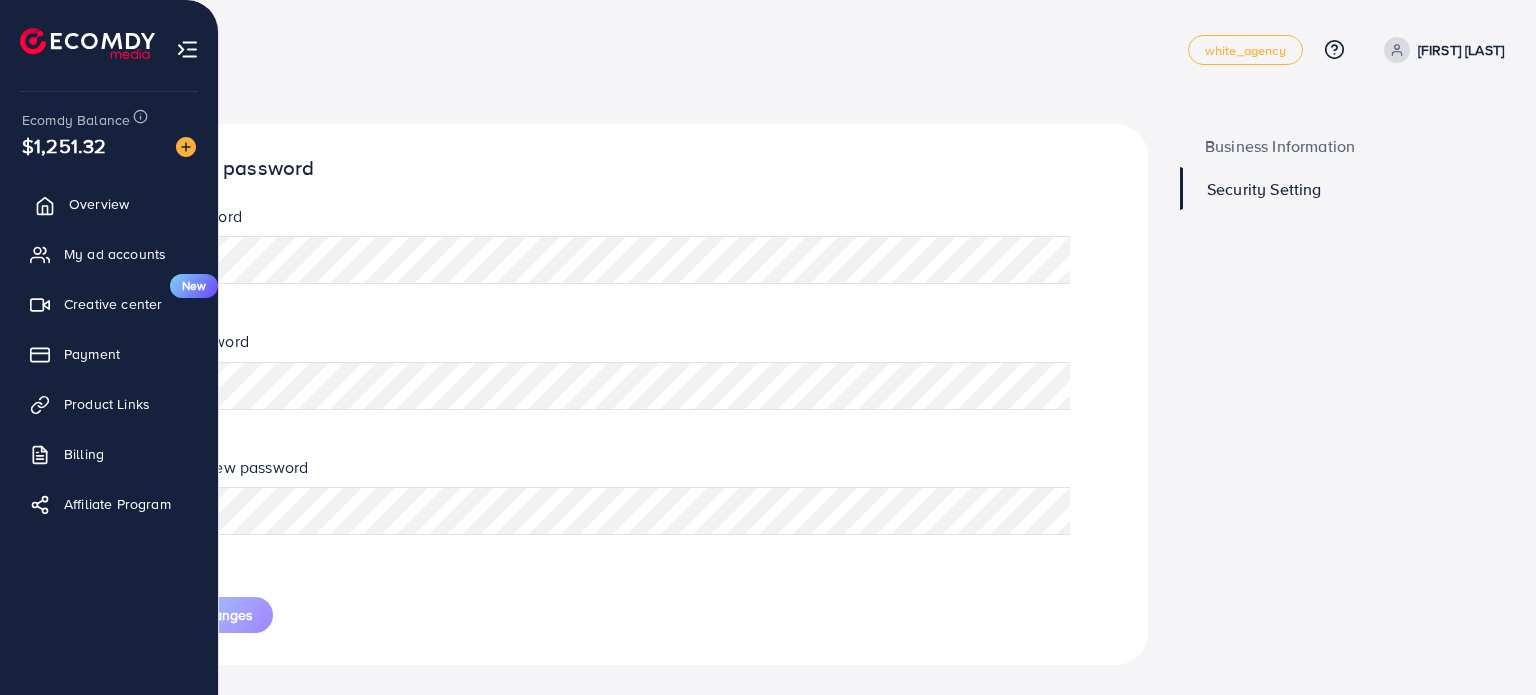 click on "Overview" at bounding box center [99, 204] 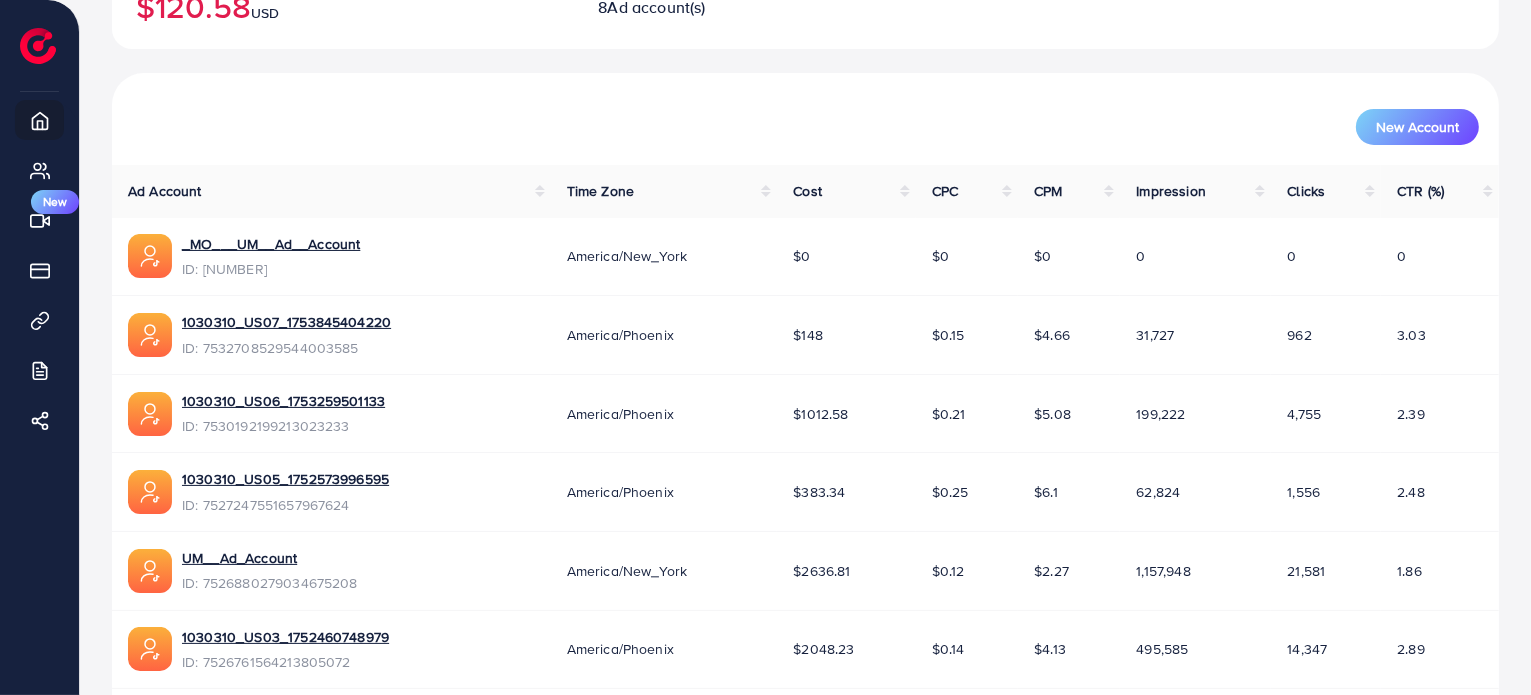 scroll, scrollTop: 0, scrollLeft: 0, axis: both 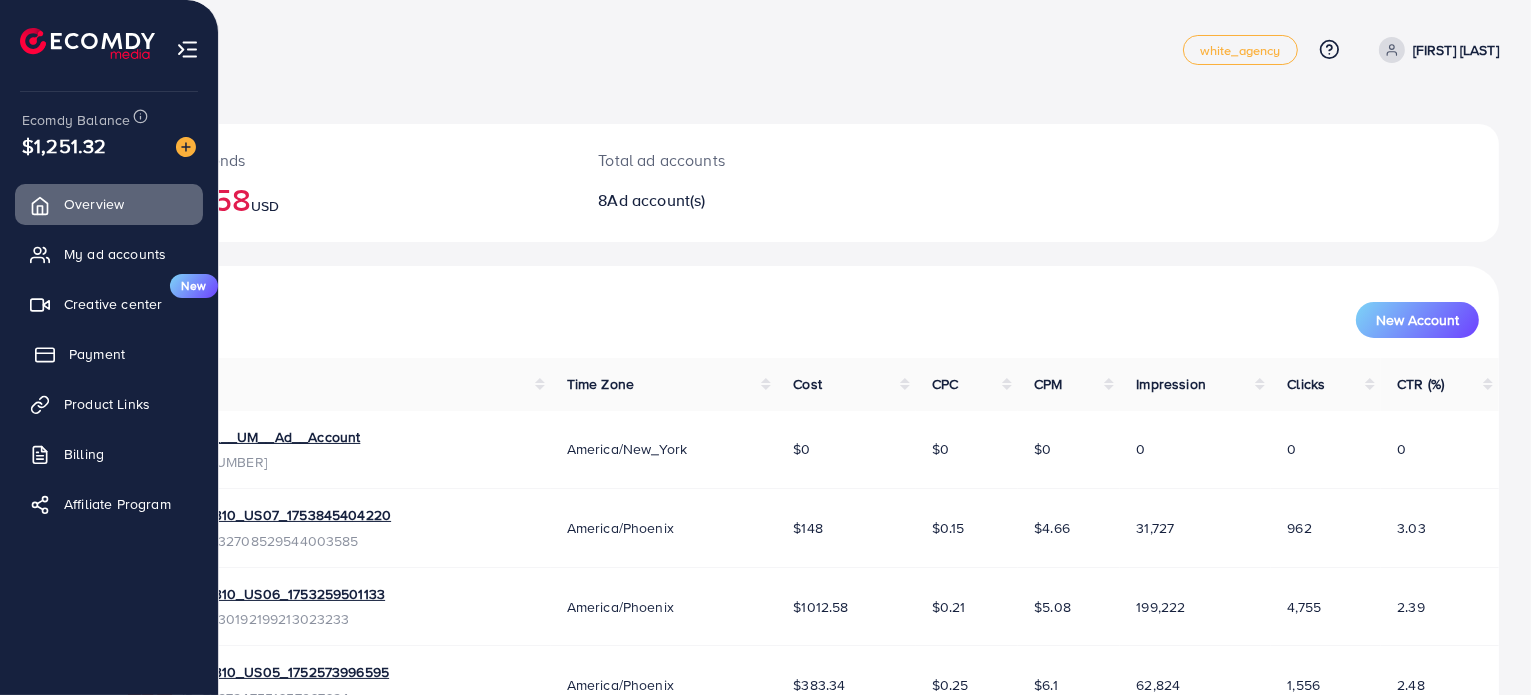 click on "Payment" at bounding box center [109, 354] 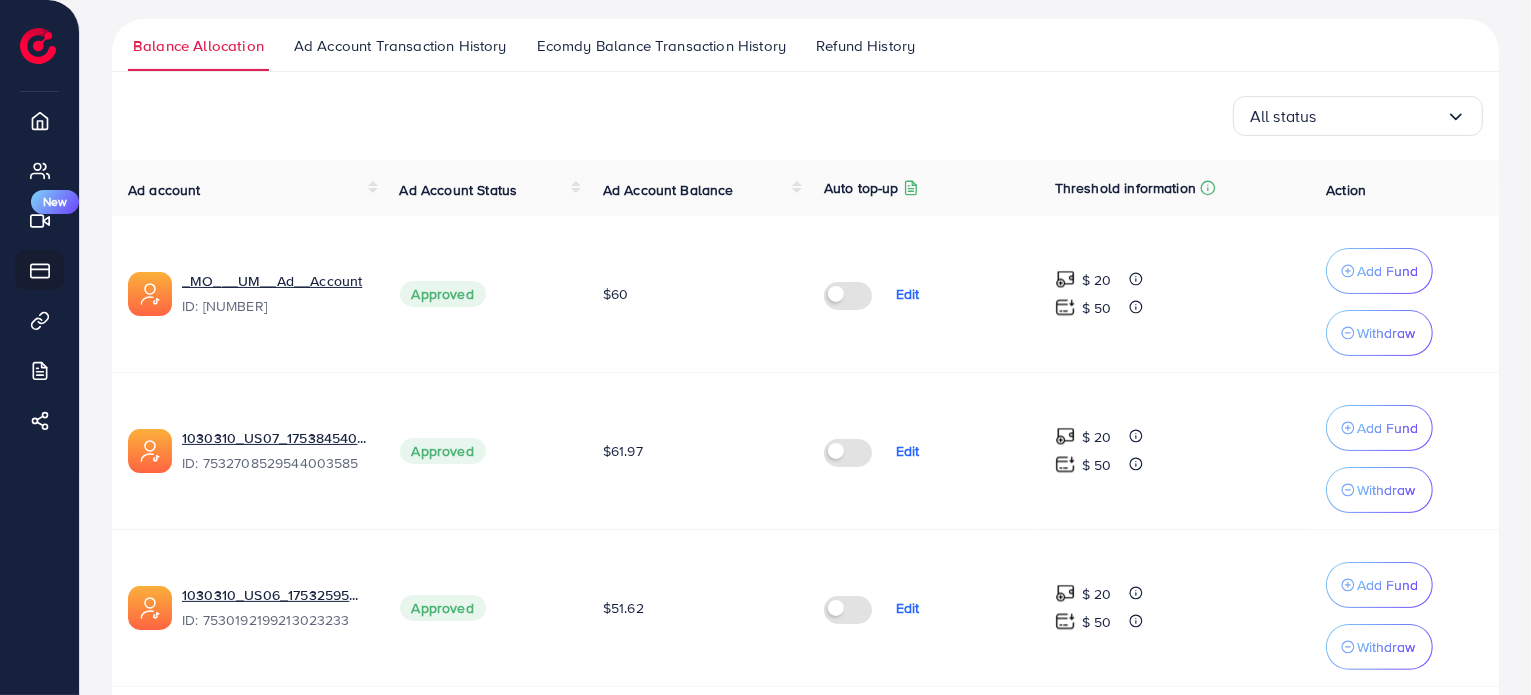 scroll, scrollTop: 0, scrollLeft: 0, axis: both 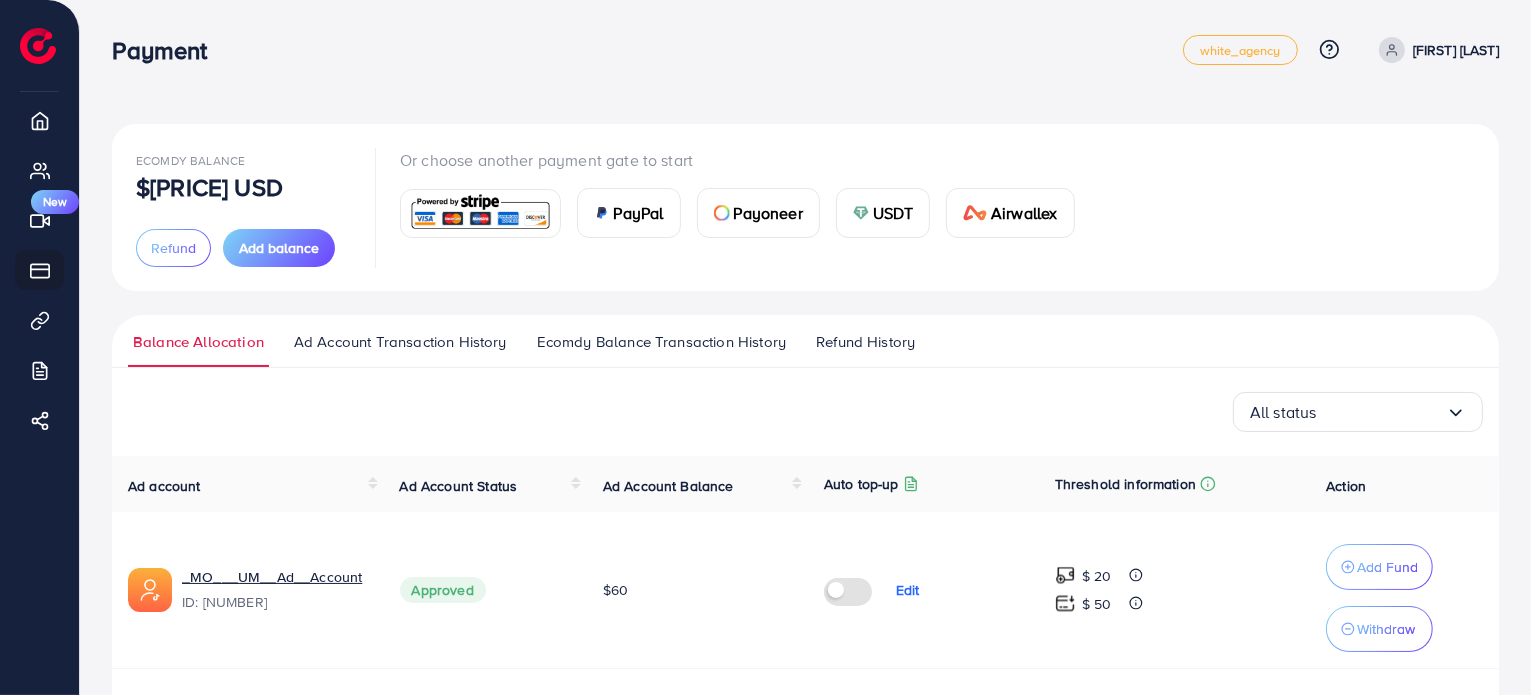 click on "All status" at bounding box center [1348, 412] 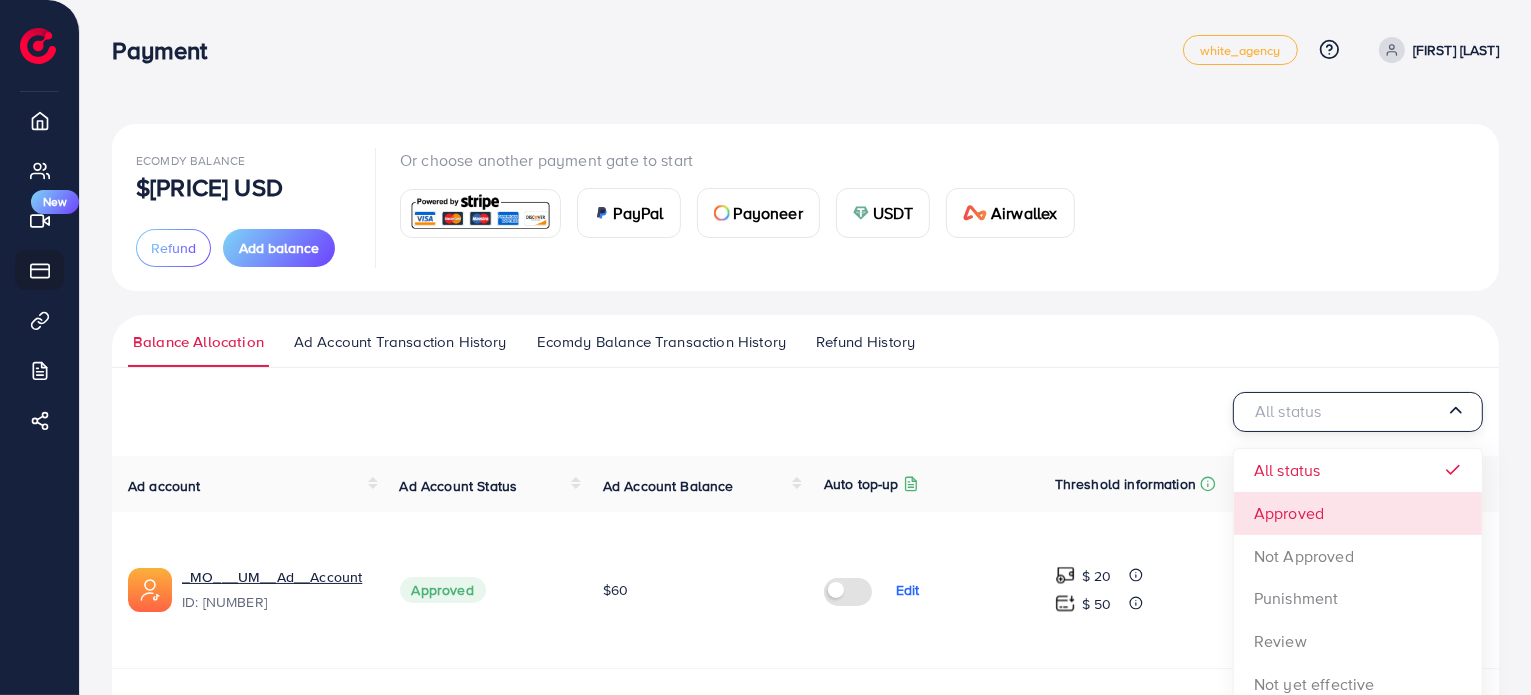 click on "_MO___UM__Ad__Account  ID: [NUMBER]  Approved   $[PRICE]   Edit   $ [PRICE]   $ [PRICE]   Add Fund   Withdraw       1030310_US07_1753259501133  ID: [NUMBER]  Approved   $[PRICE]   Edit   $ [PRICE]   $ [PRICE]   Add Fund   Withdraw       1030310_US06_1753259501133  ID: [NUMBER]  Approved   $[PRICE]   Edit   $ [PRICE]   $ [PRICE]   Add Fund   Withdraw       1030310_US05_1752573996595  ID: [NUMBER]  Not Approved   $[PRICE]   $ ---   $ ---   Add Fund   Withdraw       UM__Ad_Account  ID: [NUMBER]  Punishment   $[PRICE]   $ ---   $ ---   Add Fund   Withdraw       1030310_US03_1752460748979  ID: [NUMBER]" at bounding box center [805, 1106] 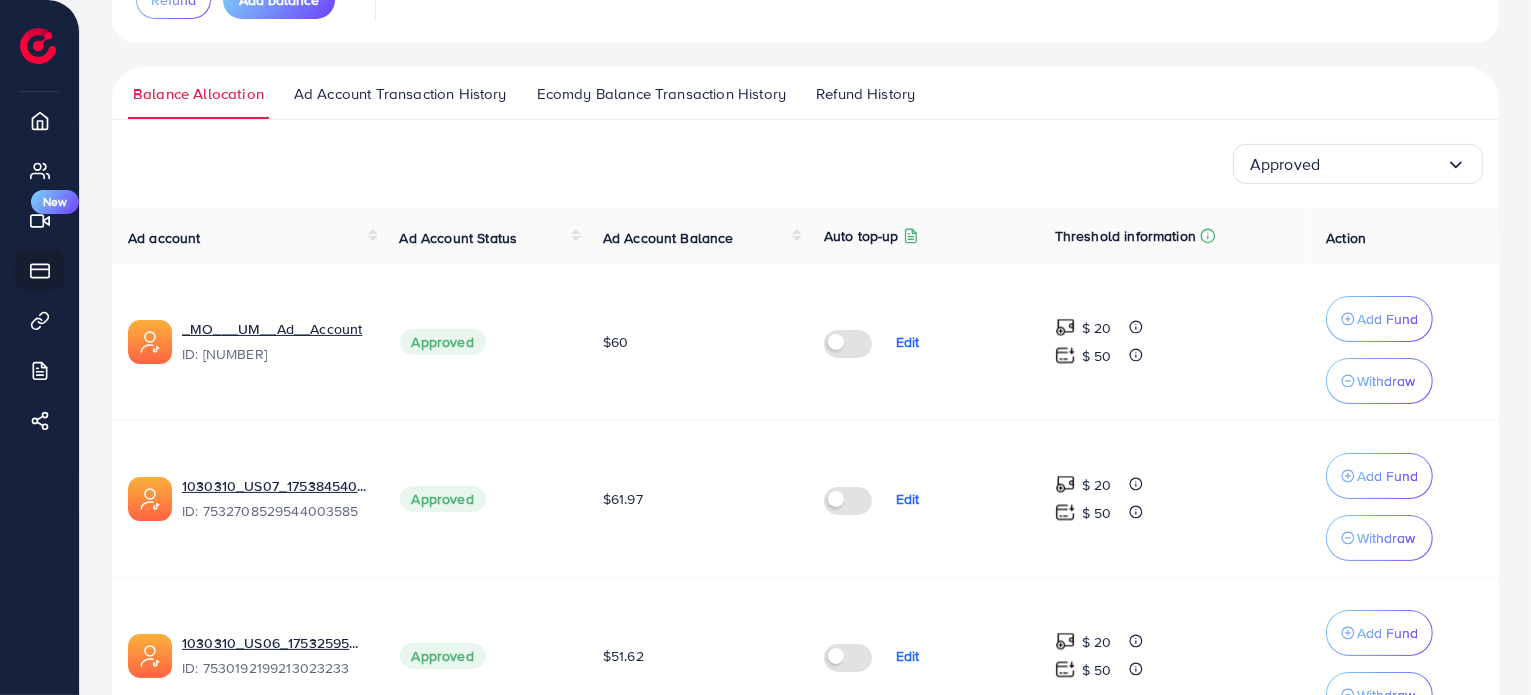 scroll, scrollTop: 0, scrollLeft: 0, axis: both 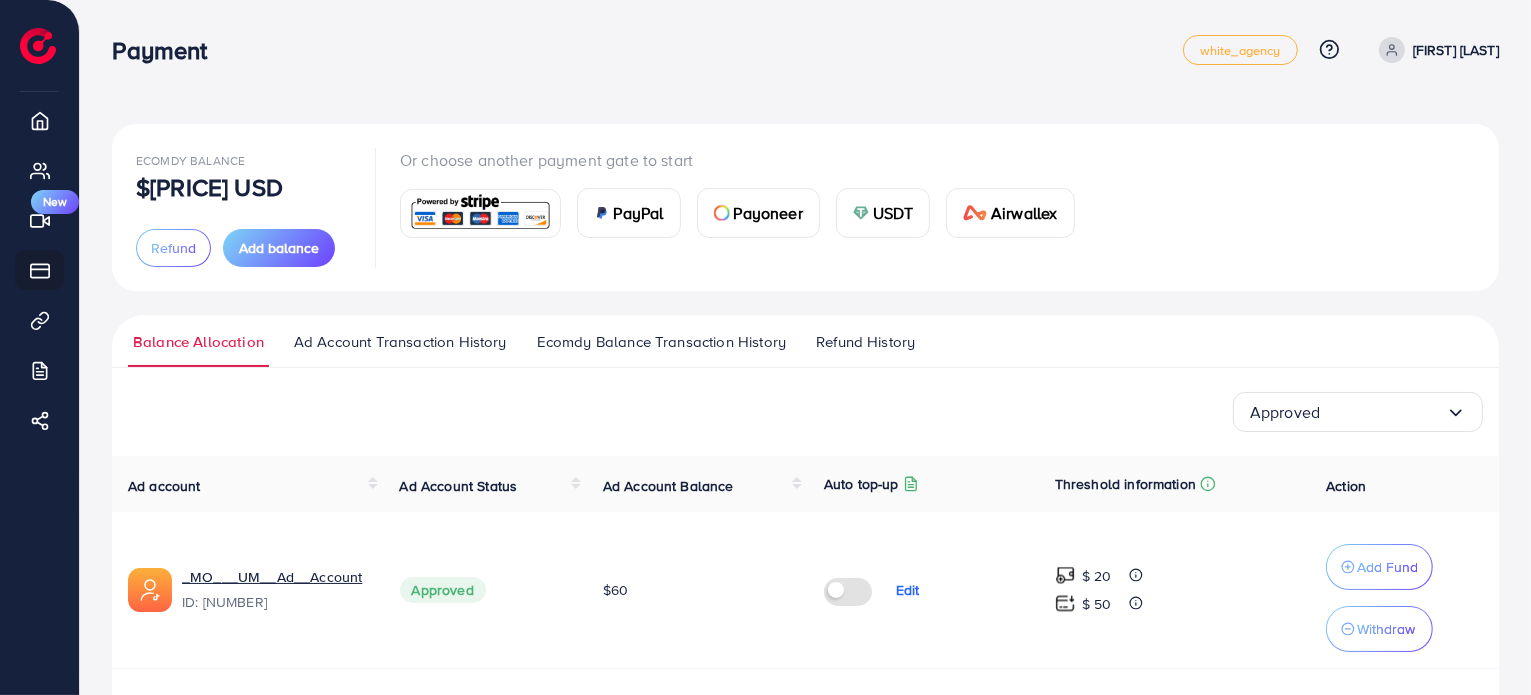 click on "Ad Account Transaction History" at bounding box center (400, 349) 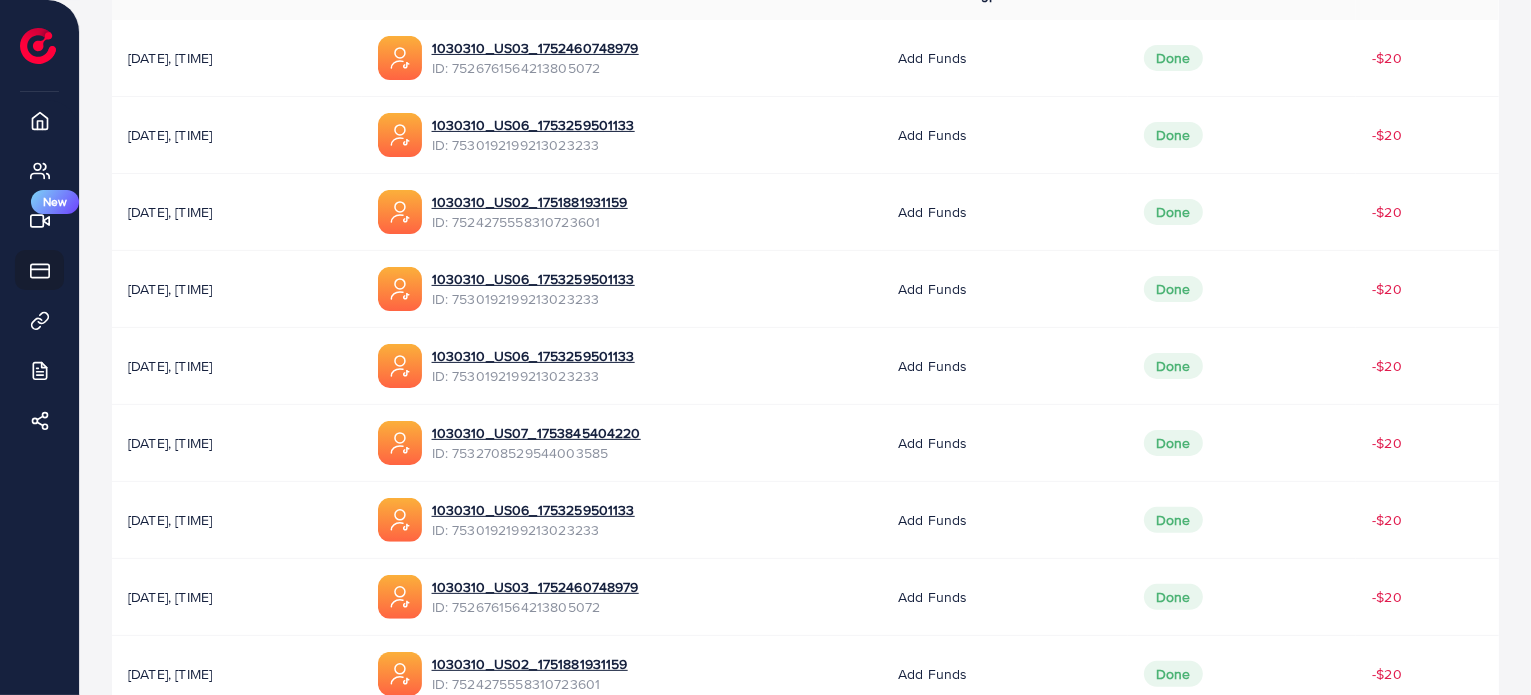 scroll, scrollTop: 681, scrollLeft: 0, axis: vertical 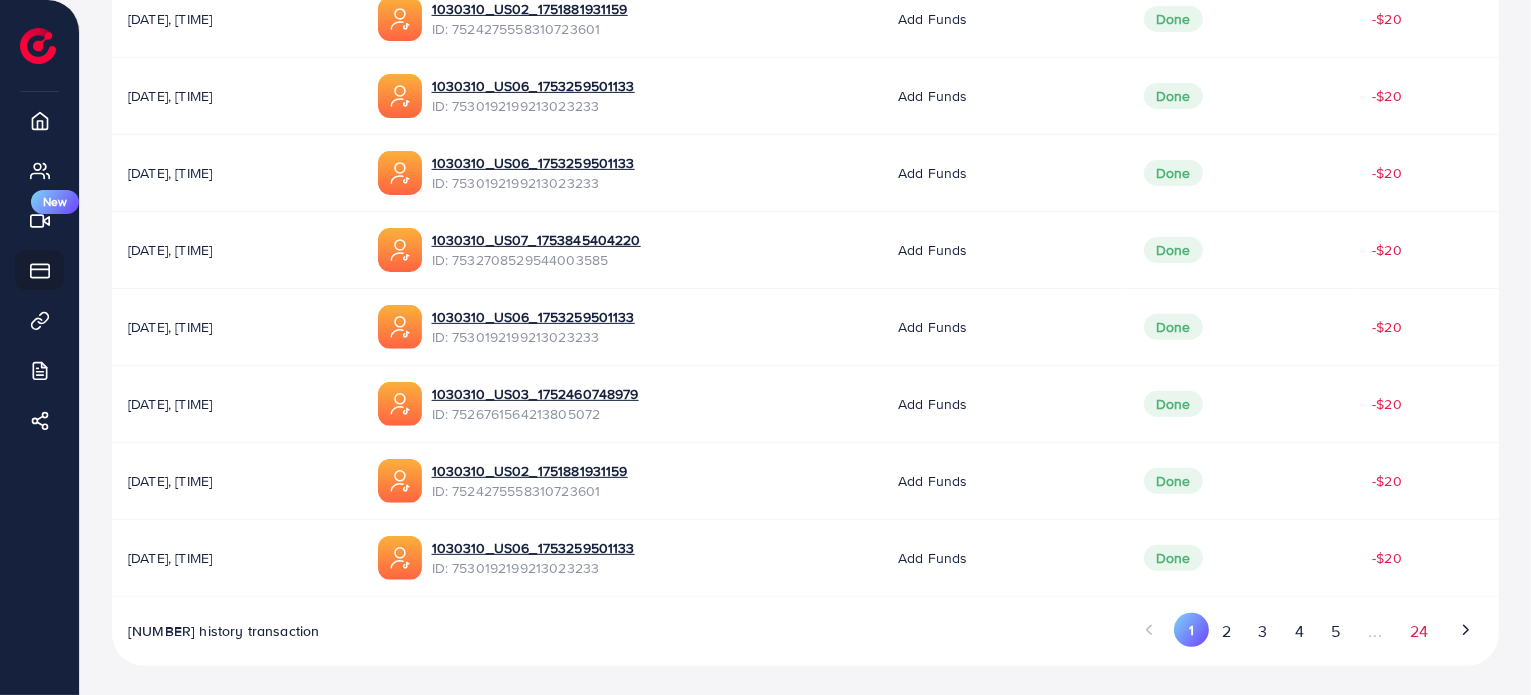 click on "24" at bounding box center [1419, 631] 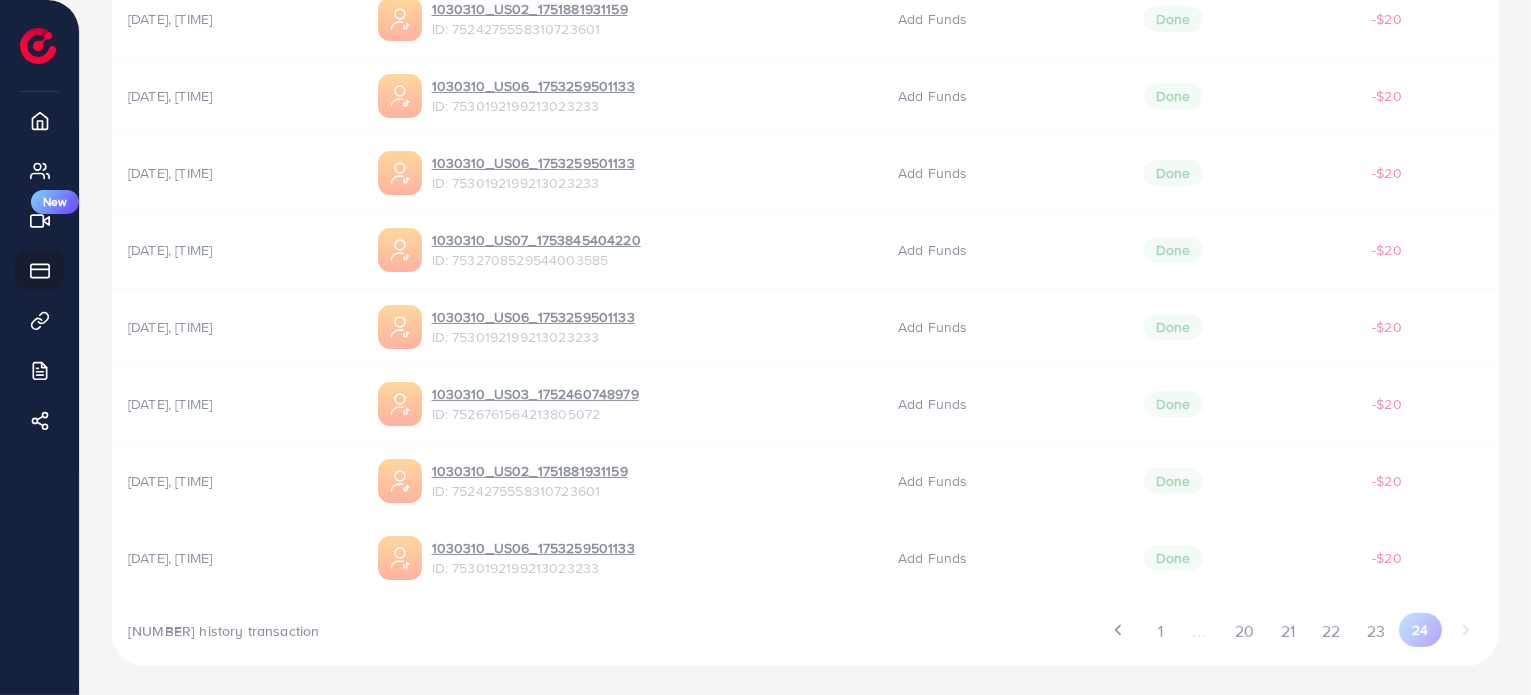 scroll, scrollTop: 144, scrollLeft: 0, axis: vertical 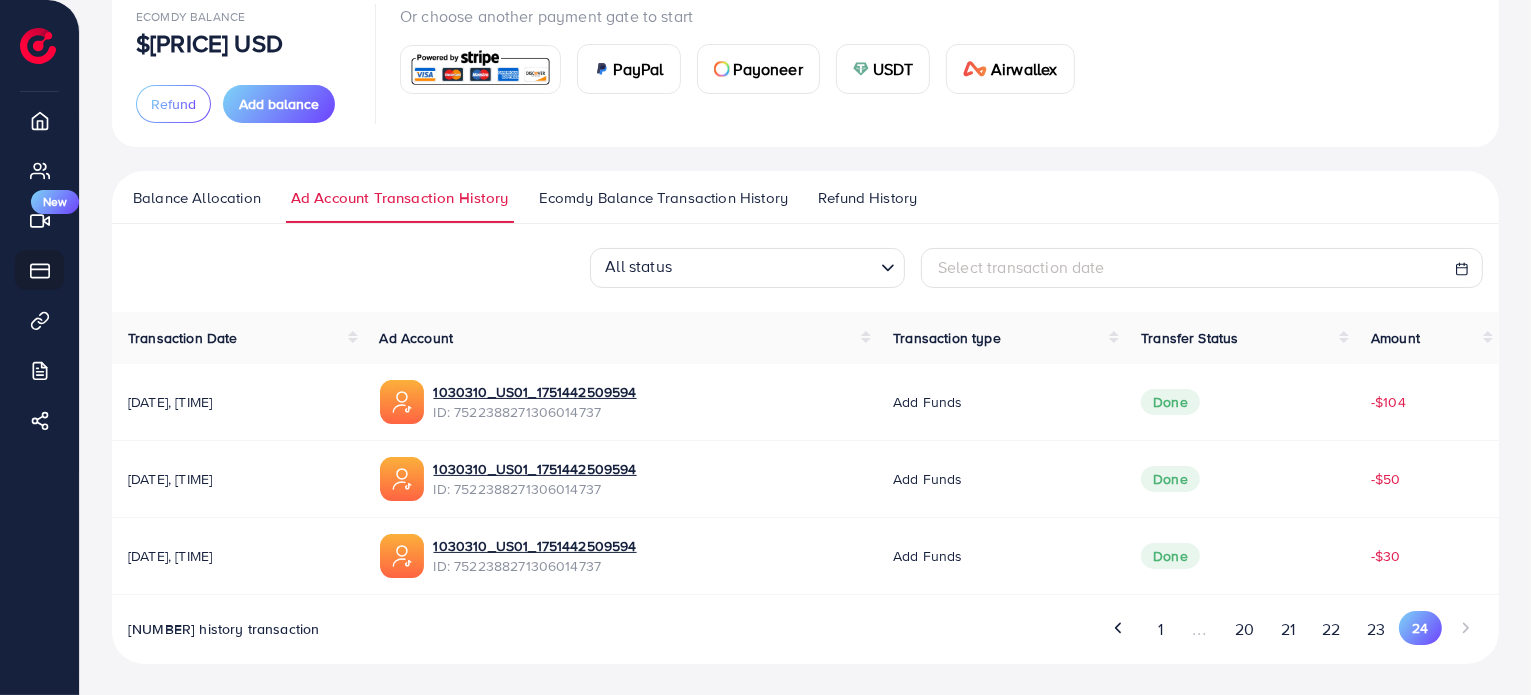 click on "Ecomdy Balance Transaction History" at bounding box center [663, 198] 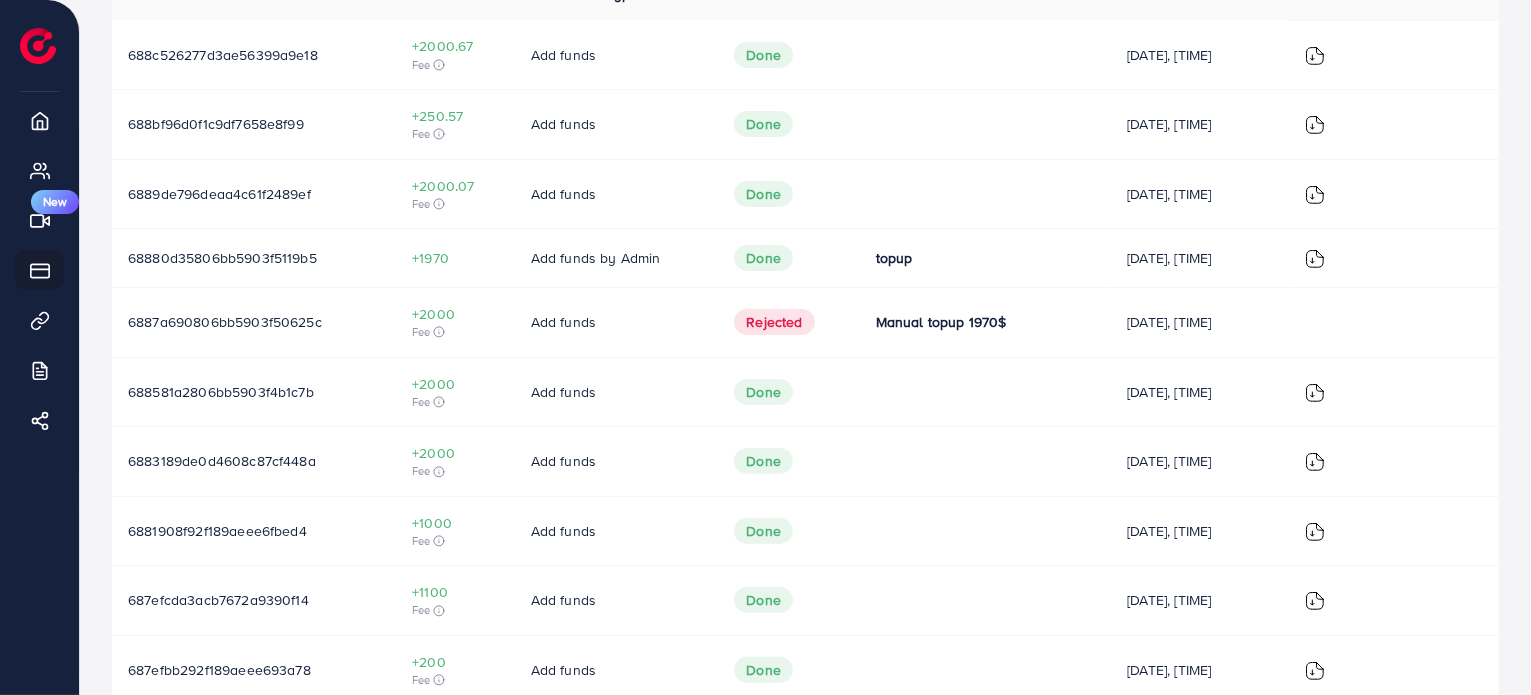 scroll, scrollTop: 601, scrollLeft: 0, axis: vertical 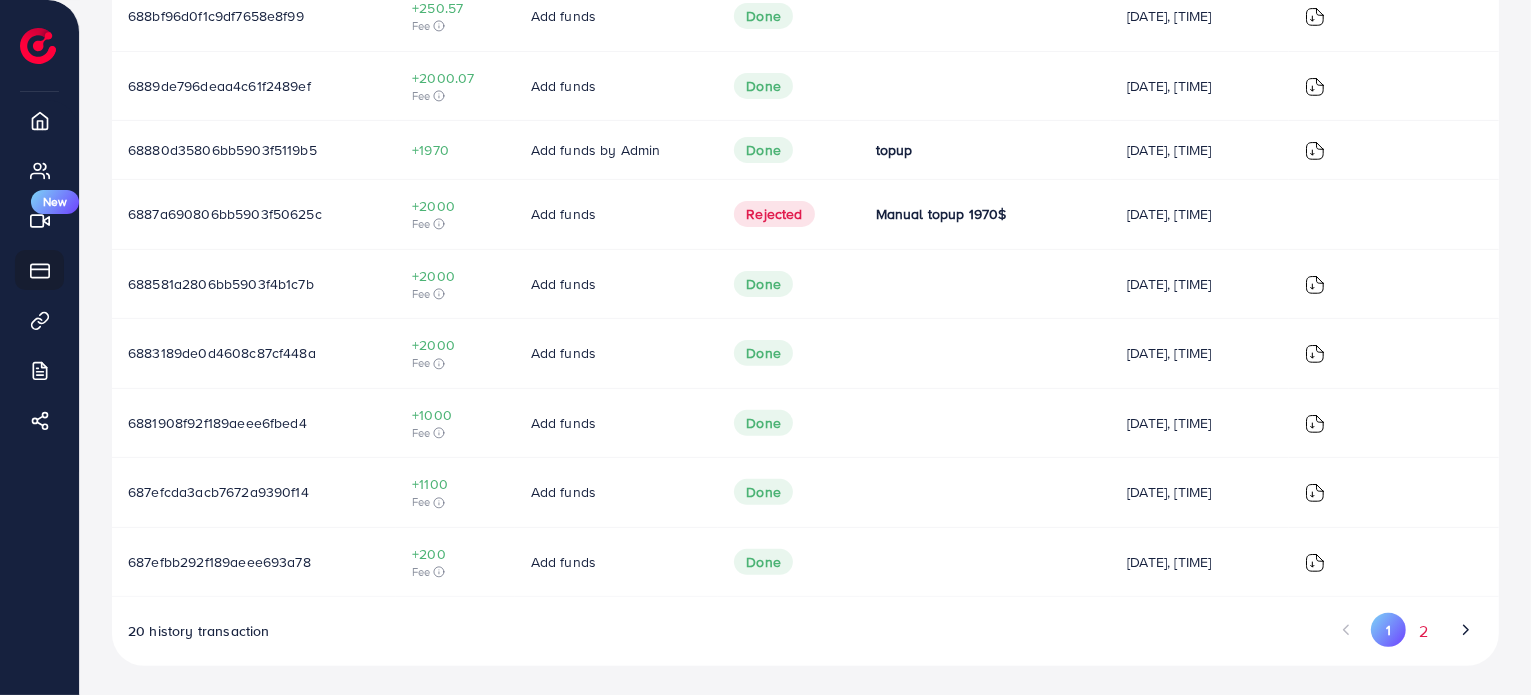 click on "2" at bounding box center [1424, 631] 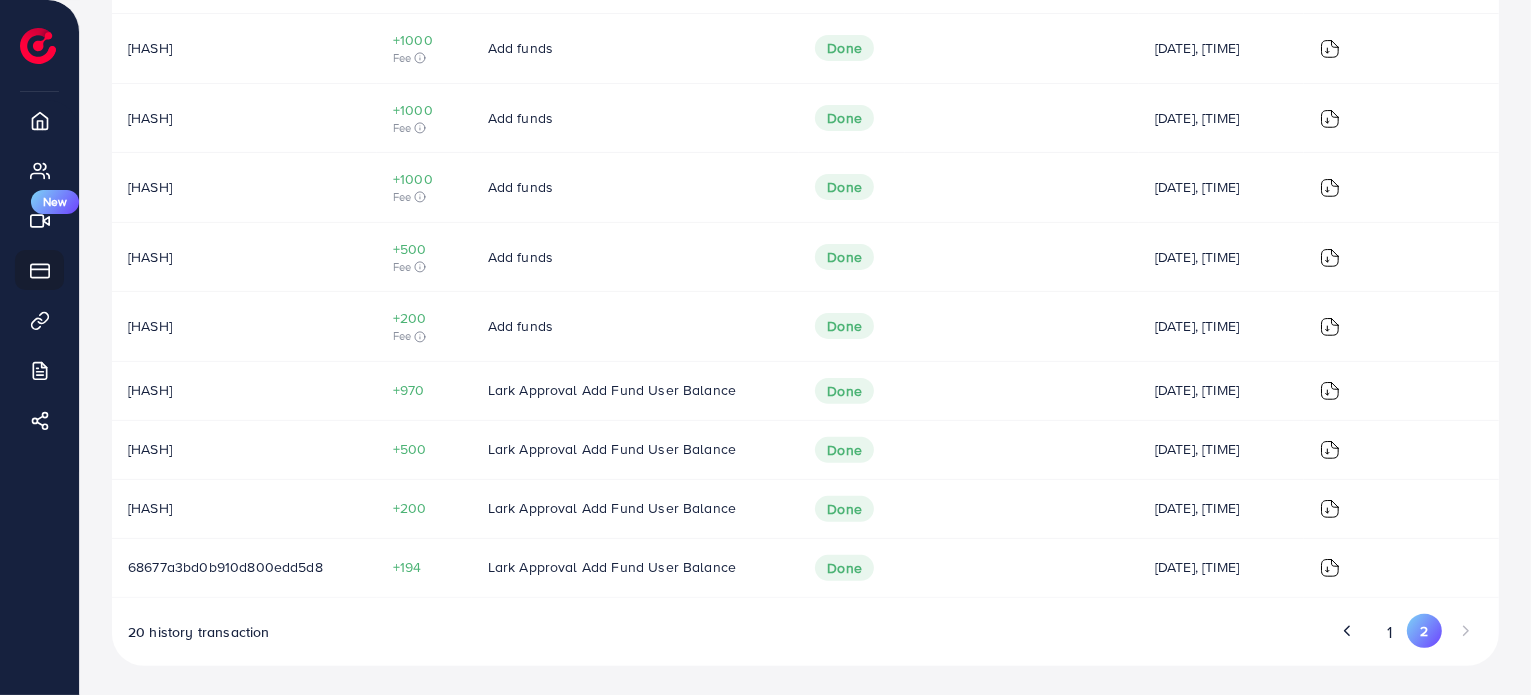 scroll, scrollTop: 0, scrollLeft: 0, axis: both 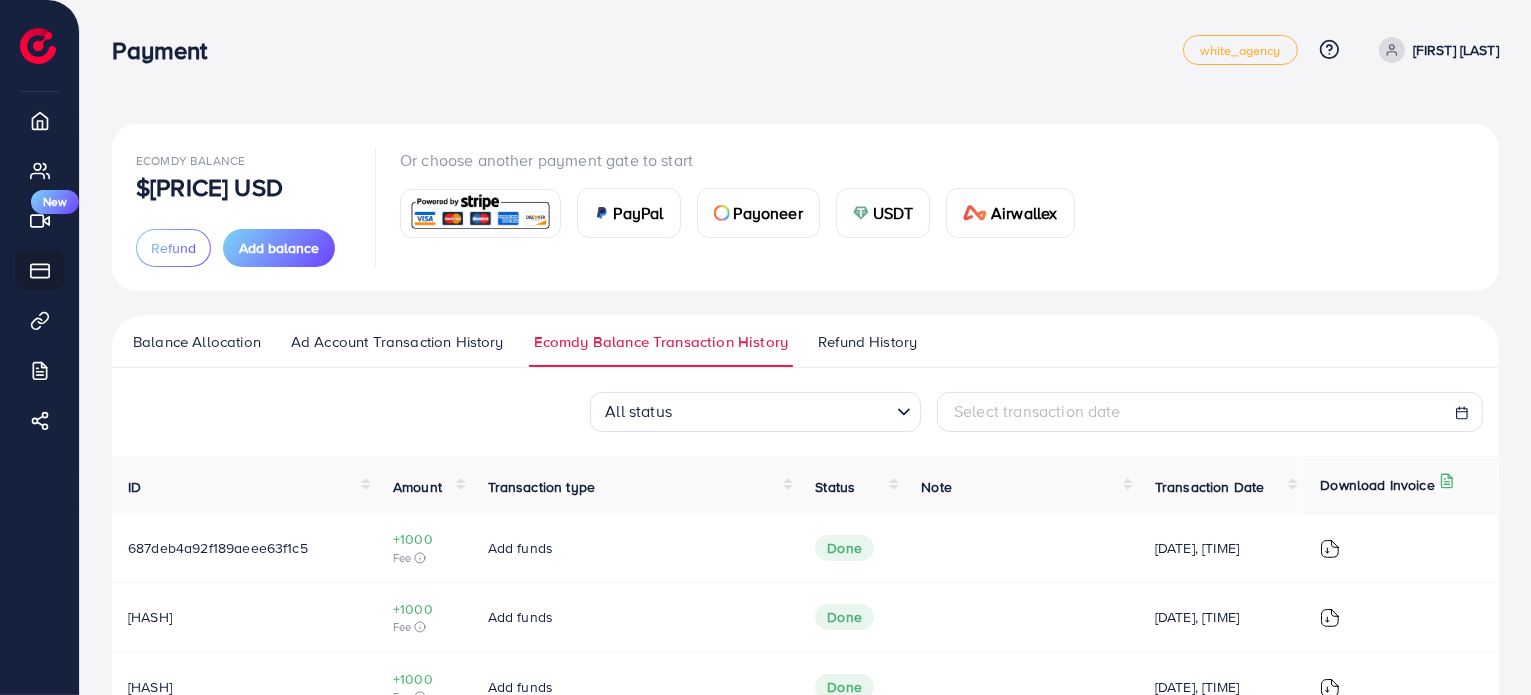 click at bounding box center (783, 413) 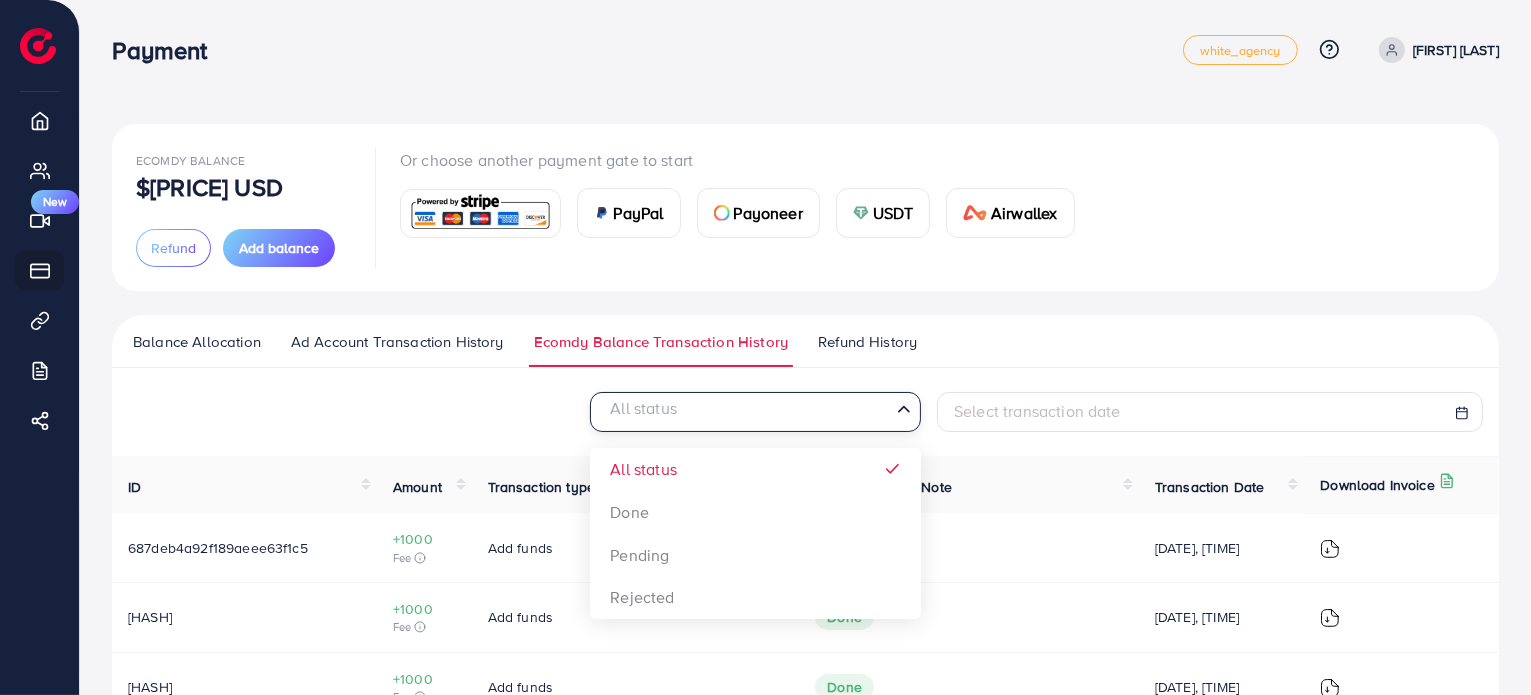 click on "Select transaction date" at bounding box center (1037, 411) 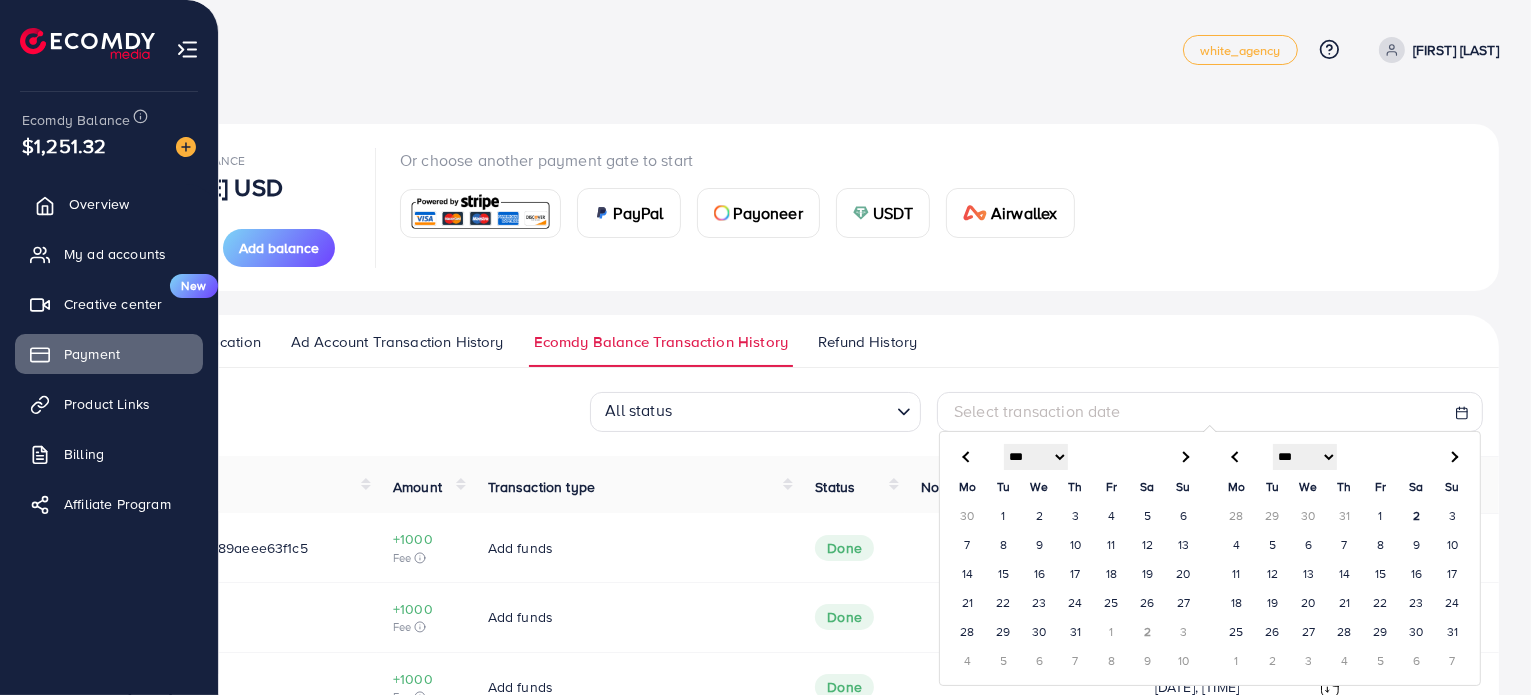 click on "Overview" at bounding box center (99, 204) 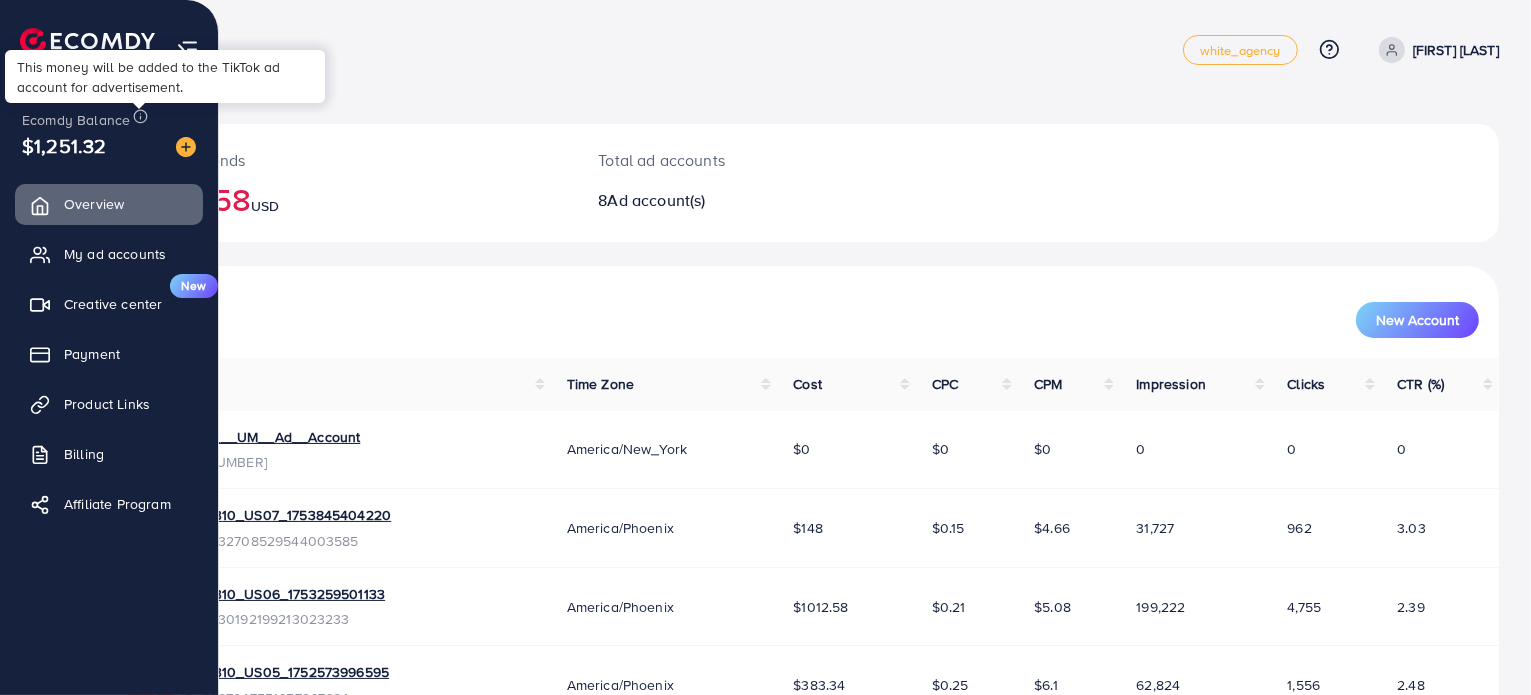 click 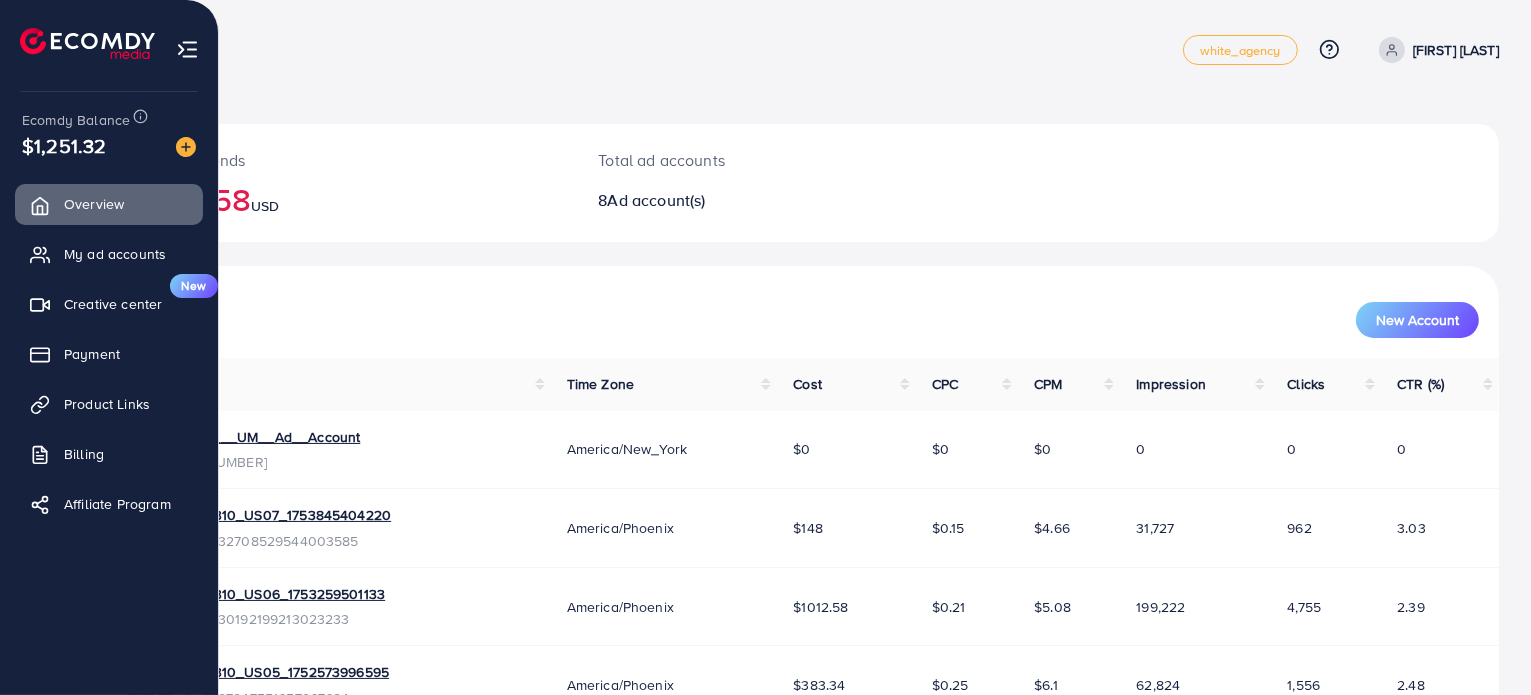 click on "$1,251.32" at bounding box center (64, 145) 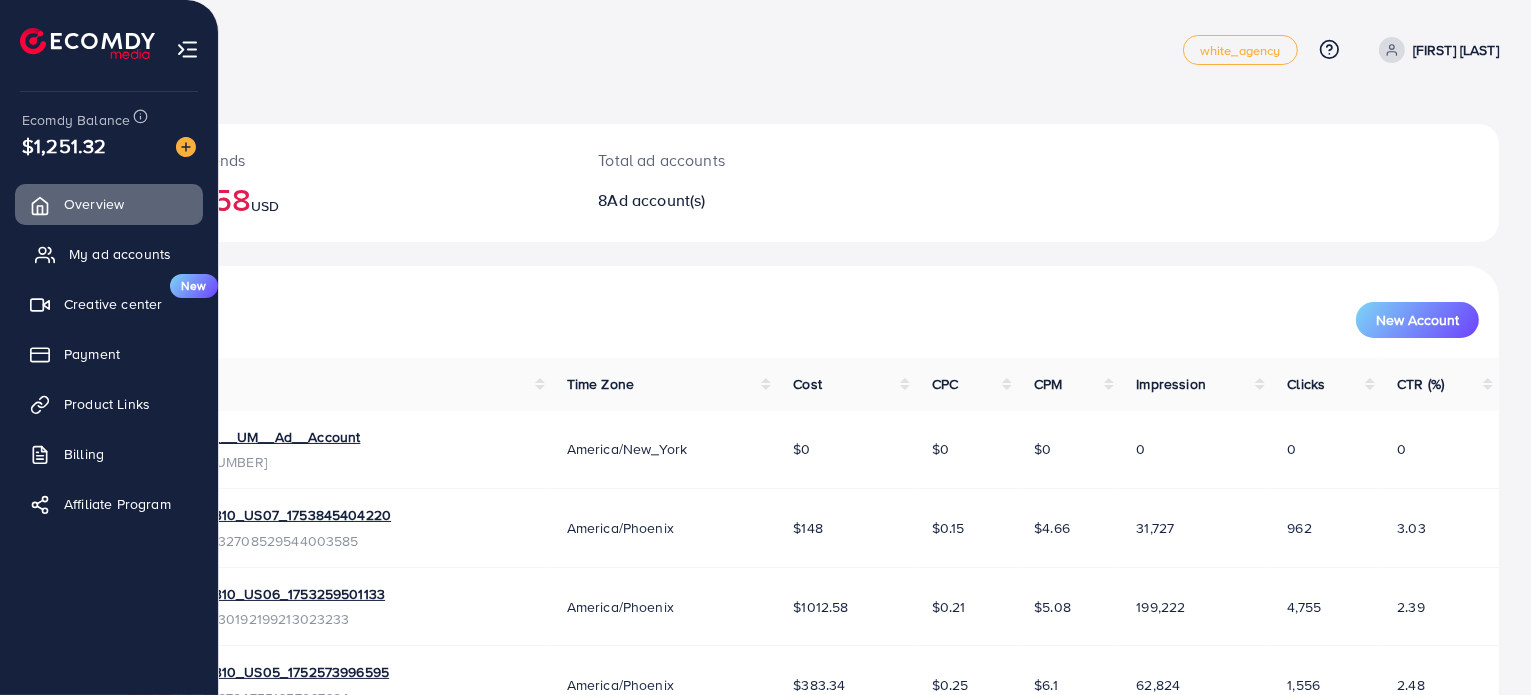 click on "My ad accounts" at bounding box center [120, 254] 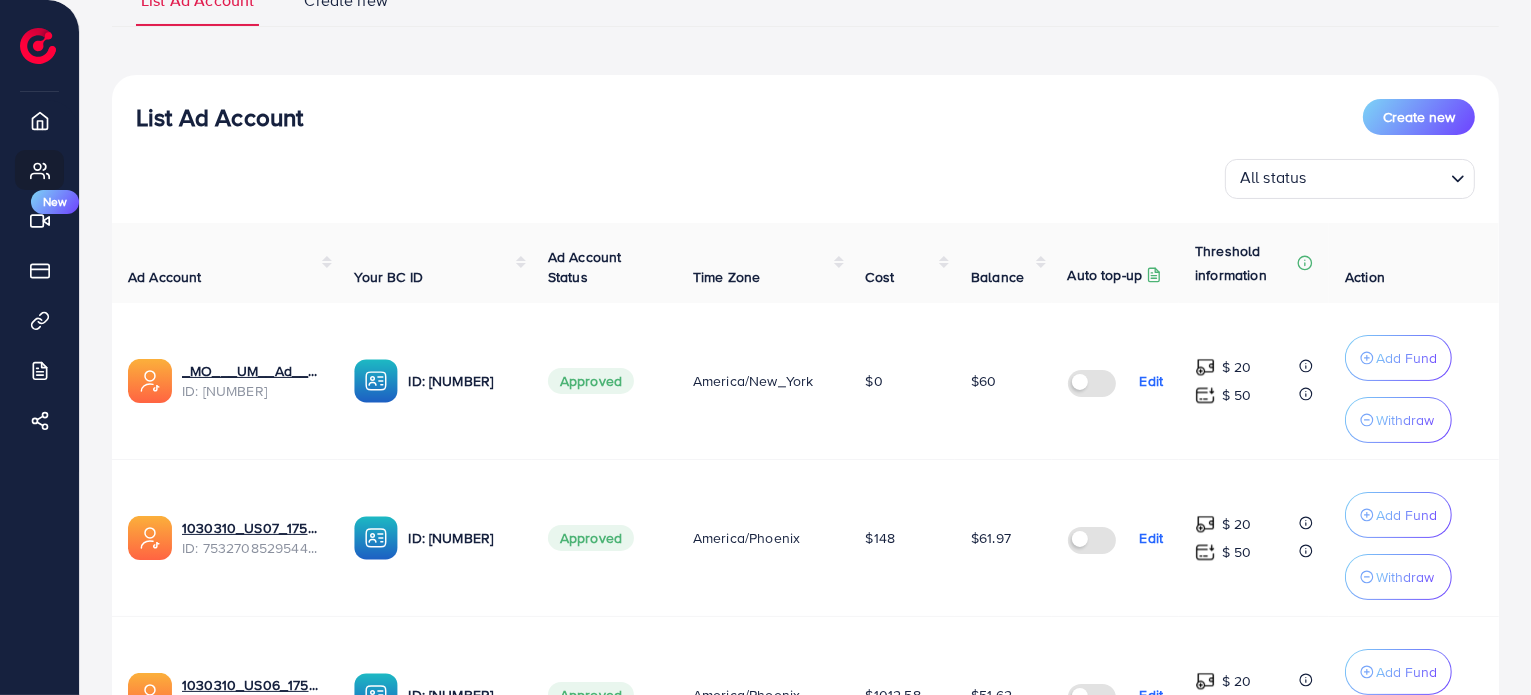 scroll, scrollTop: 0, scrollLeft: 0, axis: both 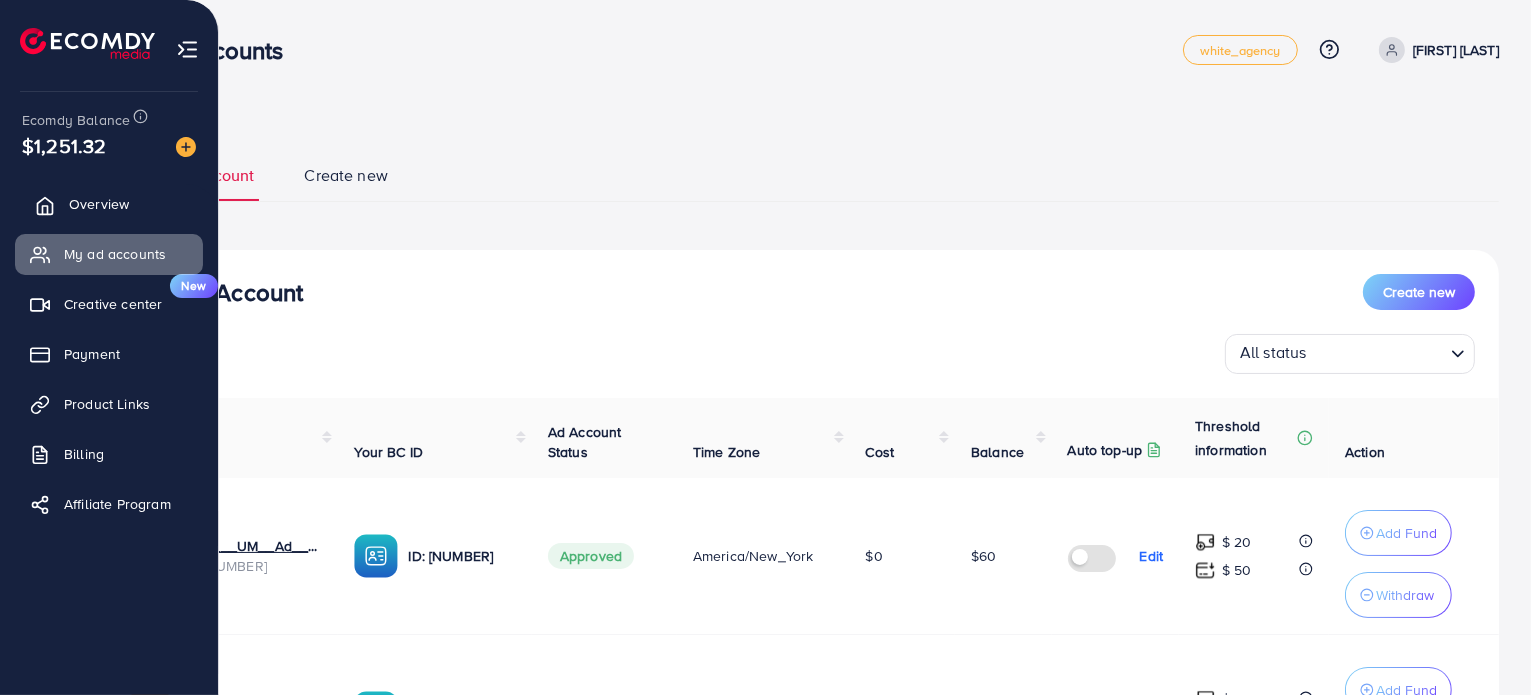 click on "Overview" at bounding box center (109, 204) 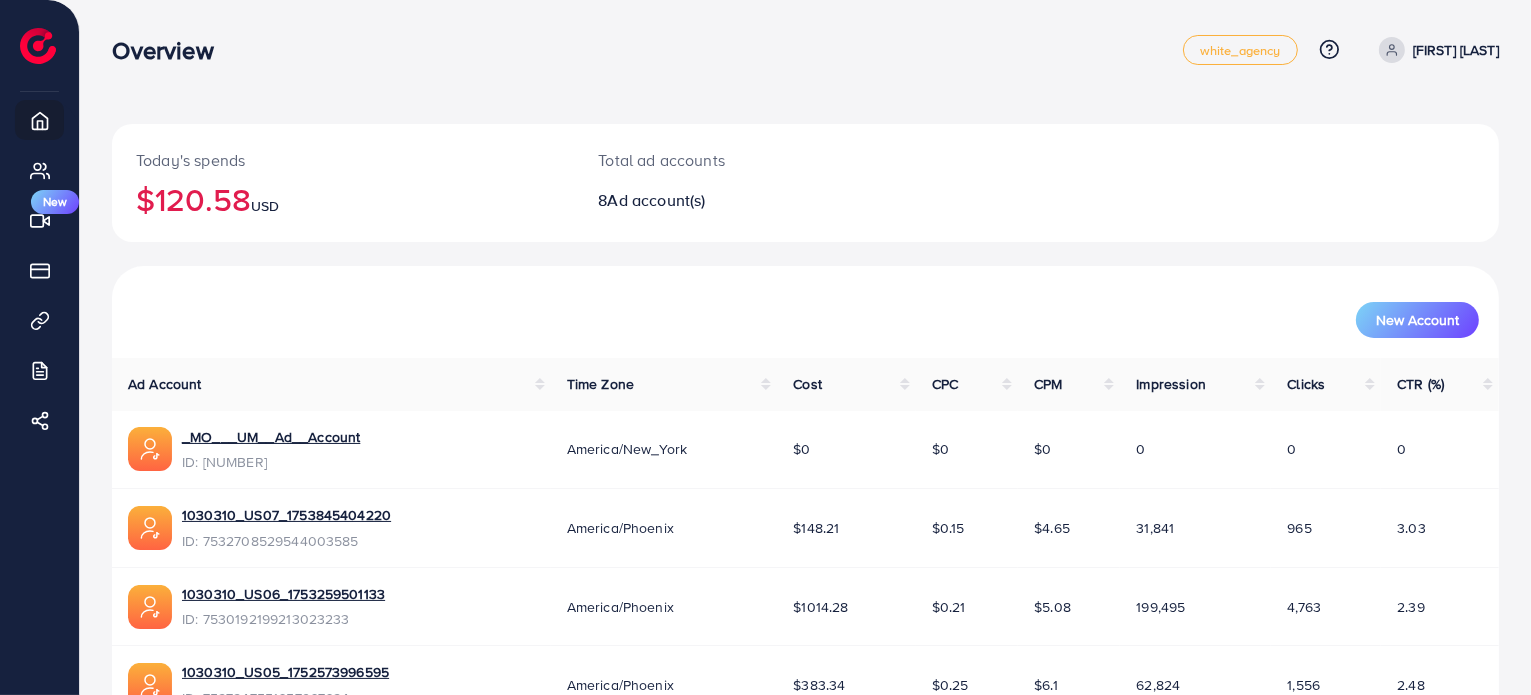 scroll, scrollTop: 427, scrollLeft: 0, axis: vertical 